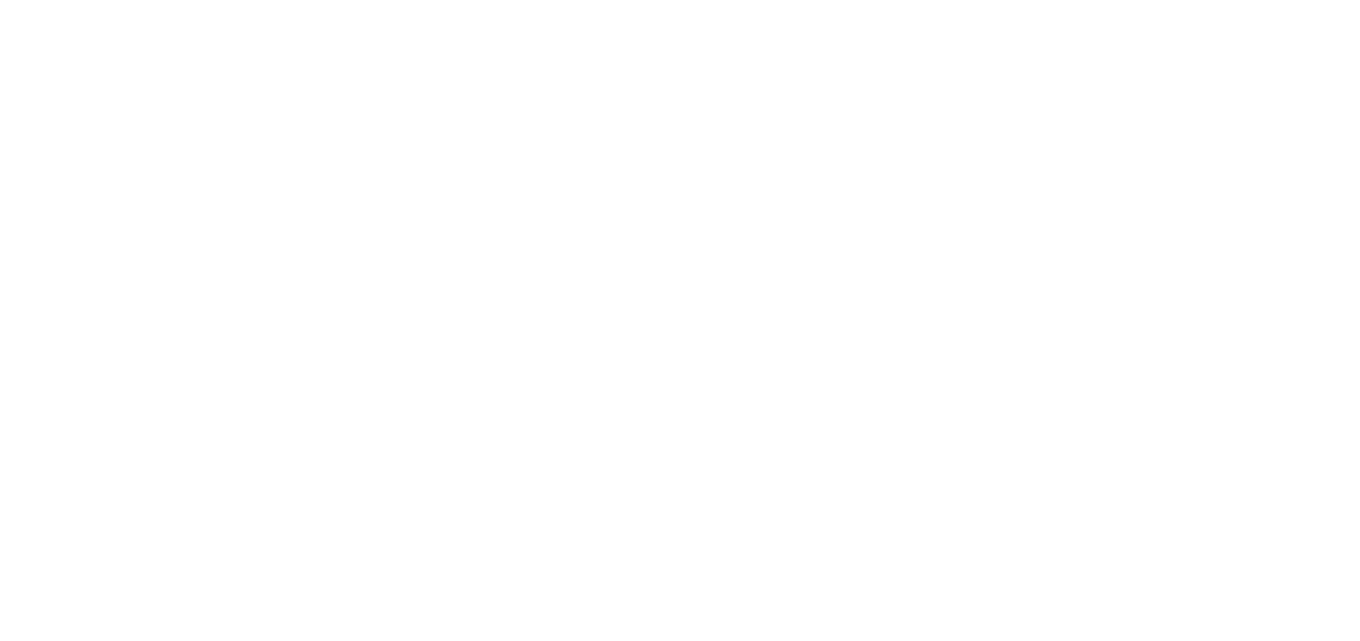 scroll, scrollTop: 0, scrollLeft: 0, axis: both 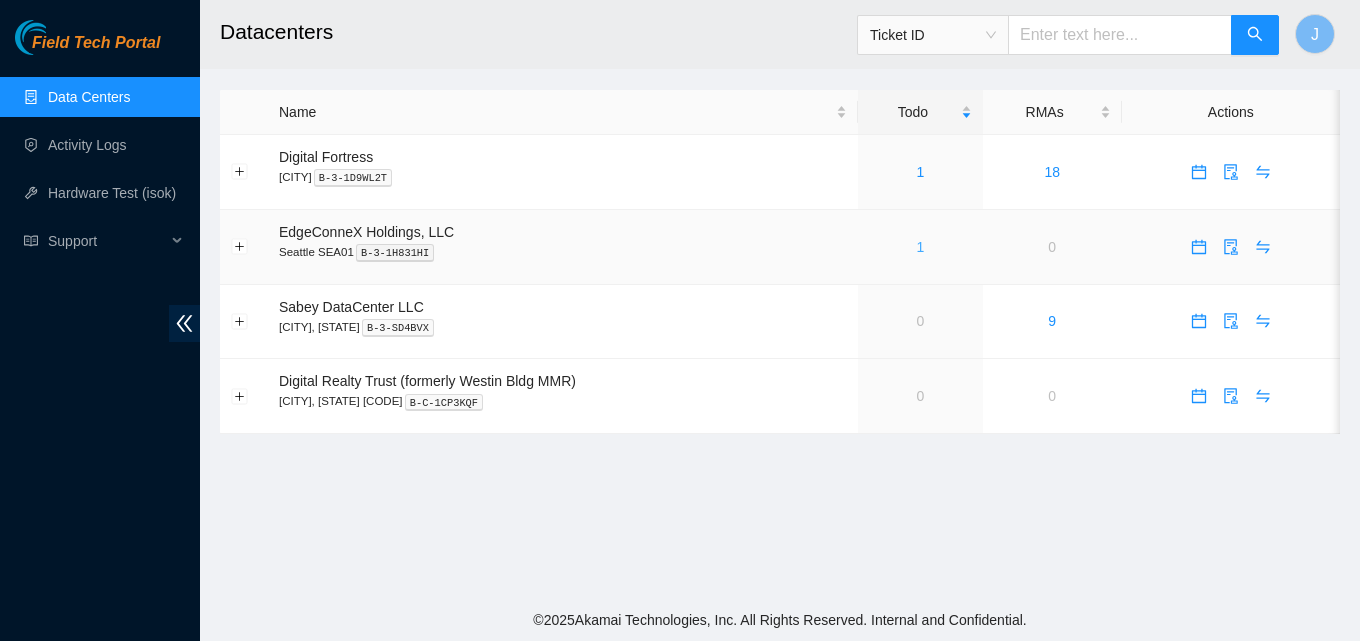 click on "1" at bounding box center [920, 247] 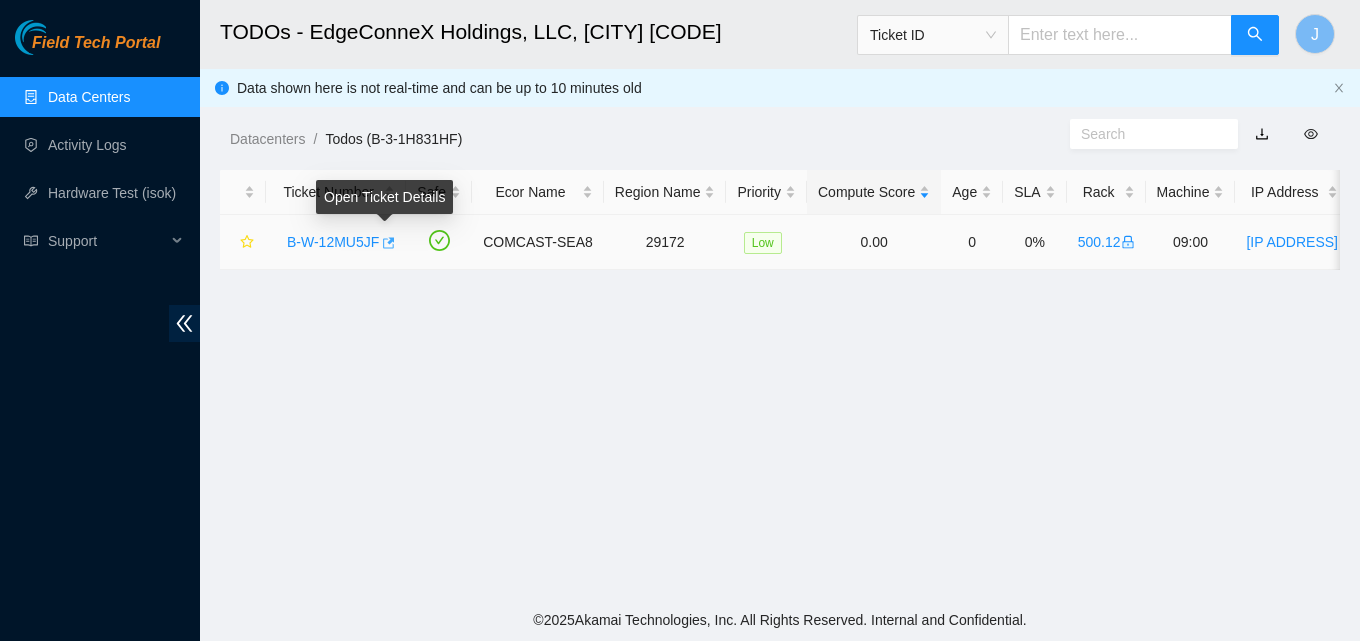 click 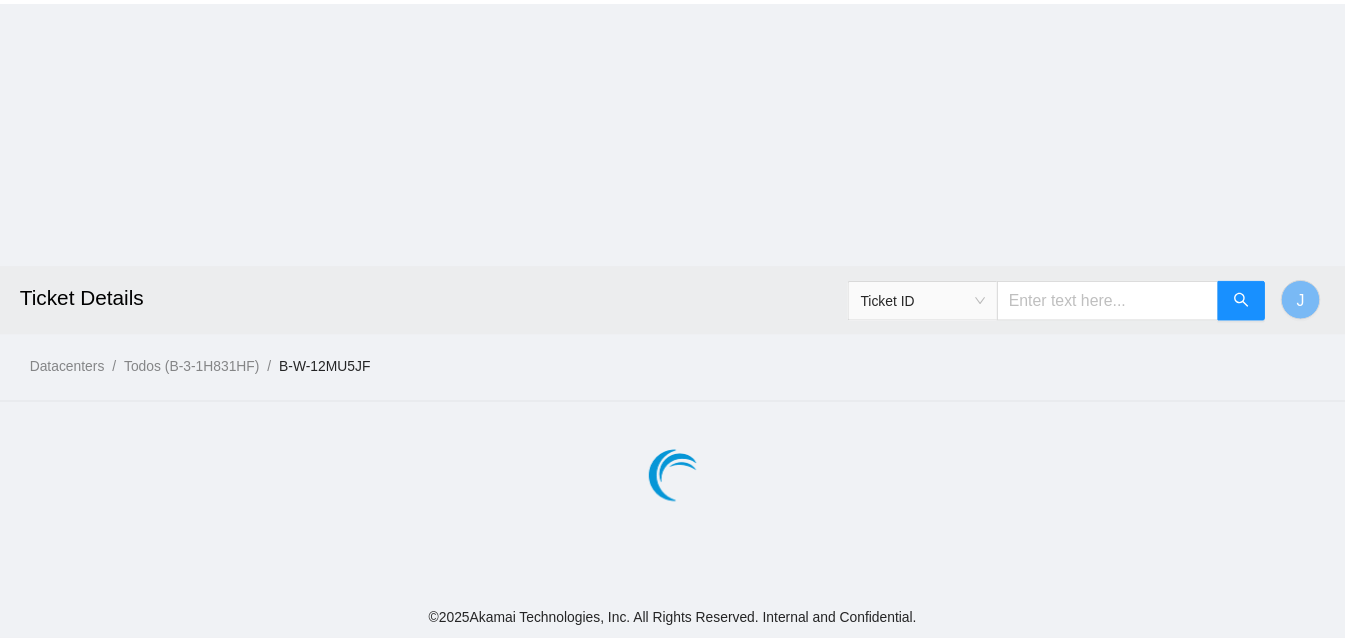 scroll, scrollTop: 0, scrollLeft: 0, axis: both 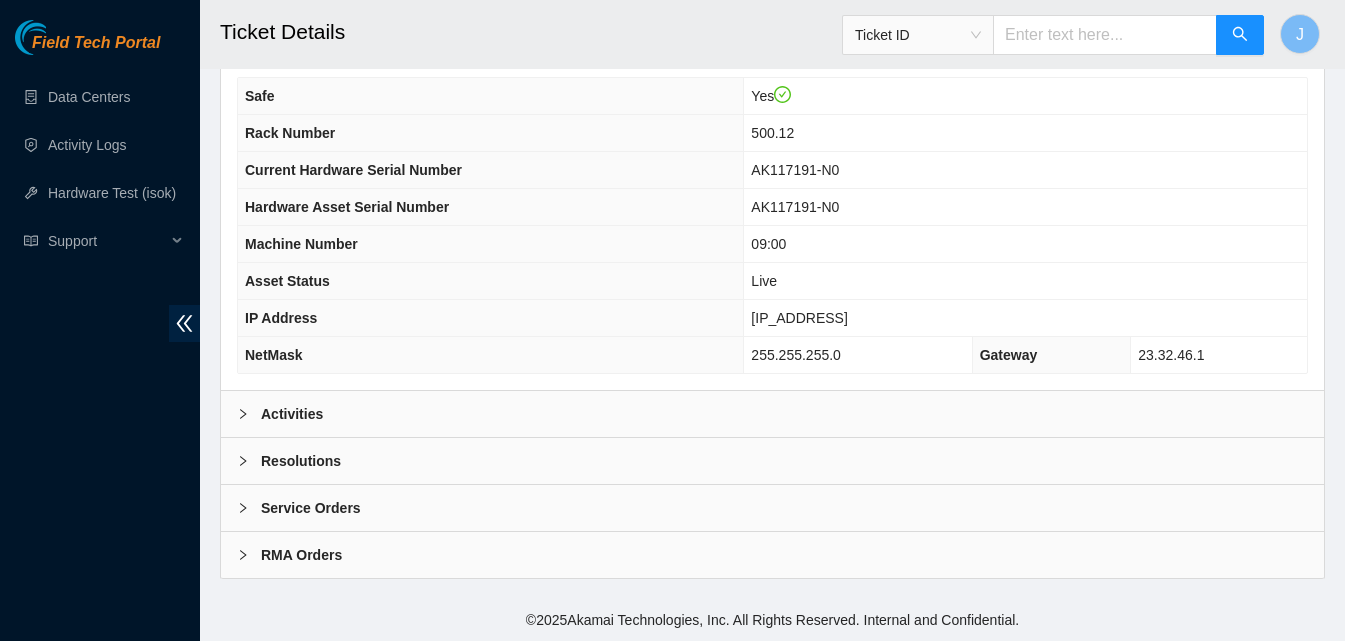 click on "Activities" at bounding box center [772, 414] 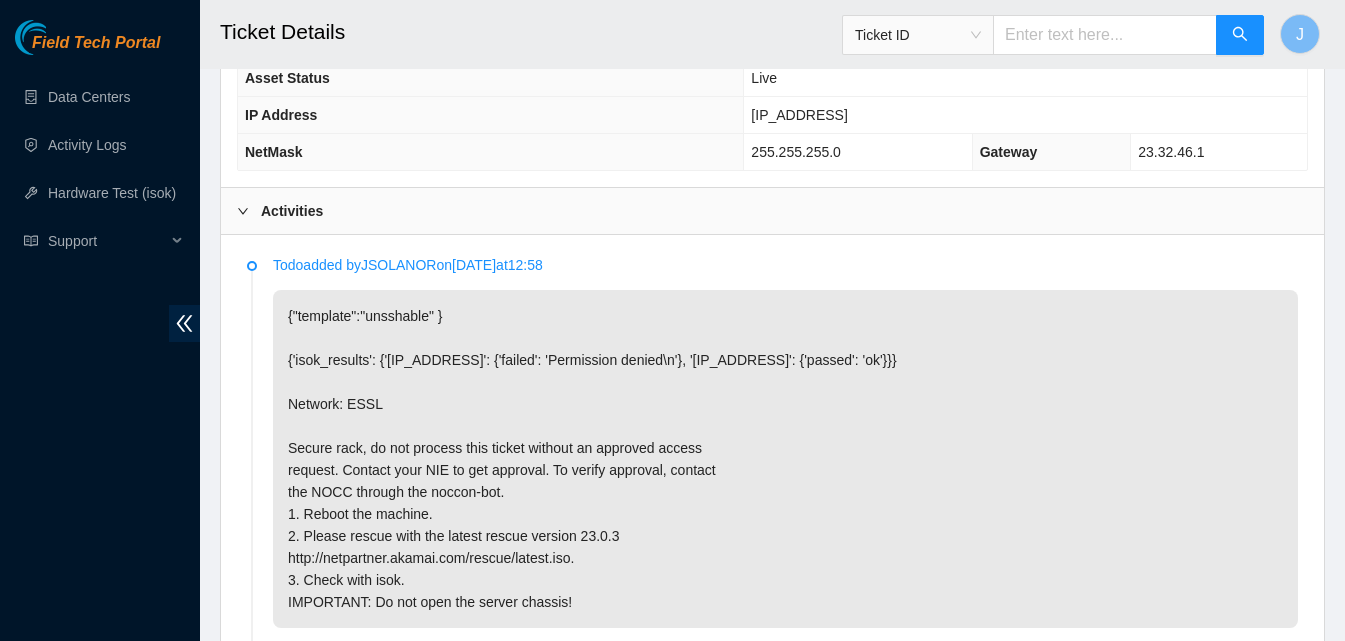 scroll, scrollTop: 1053, scrollLeft: 0, axis: vertical 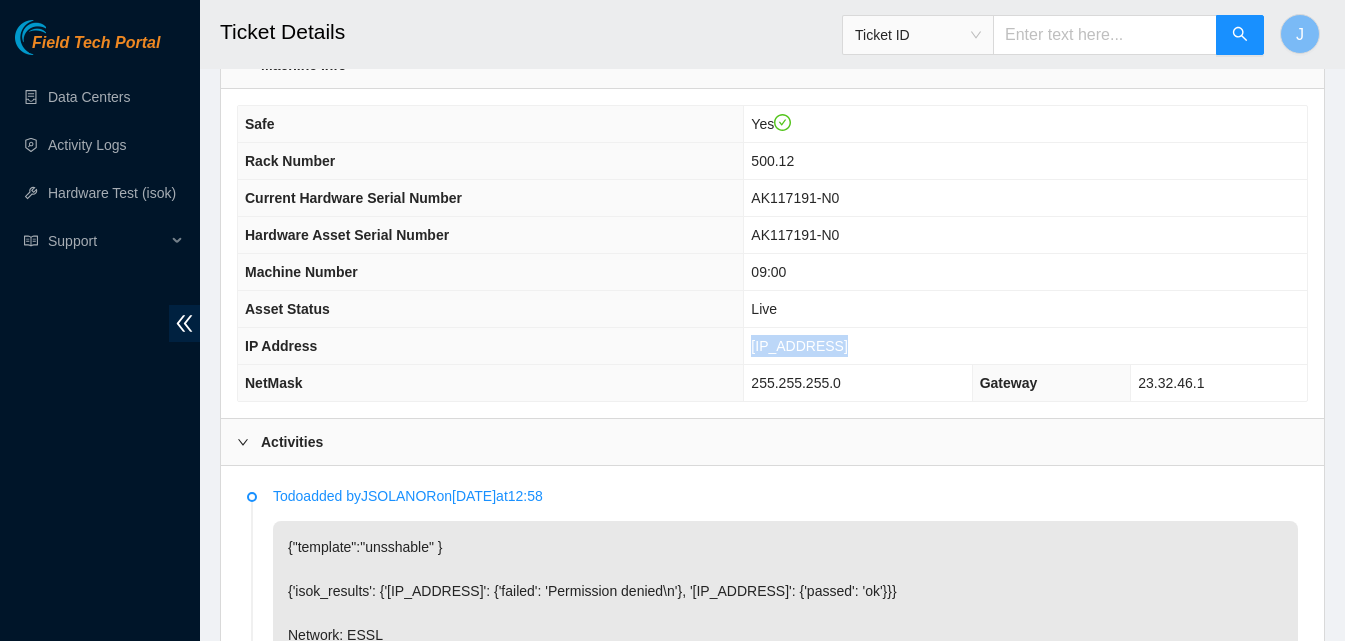 drag, startPoint x: 857, startPoint y: 345, endPoint x: 705, endPoint y: 333, distance: 152.47295 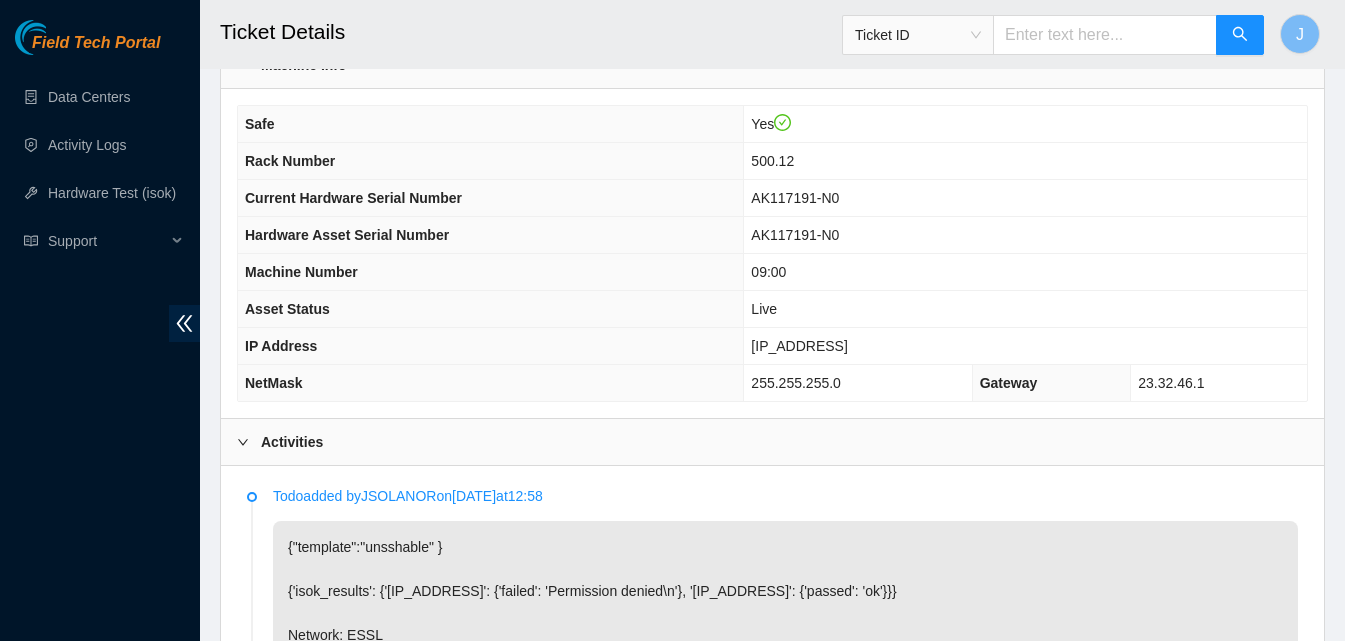 click on "Activities" at bounding box center (772, 442) 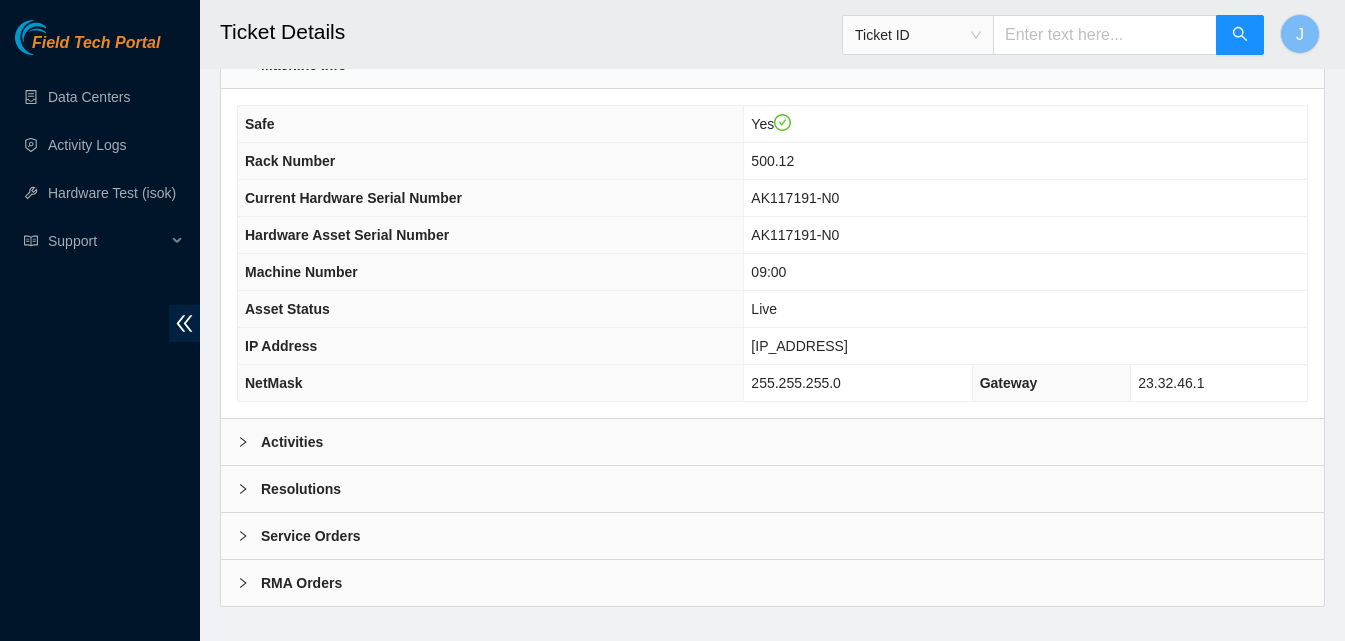 click on "Resolutions" at bounding box center (772, 489) 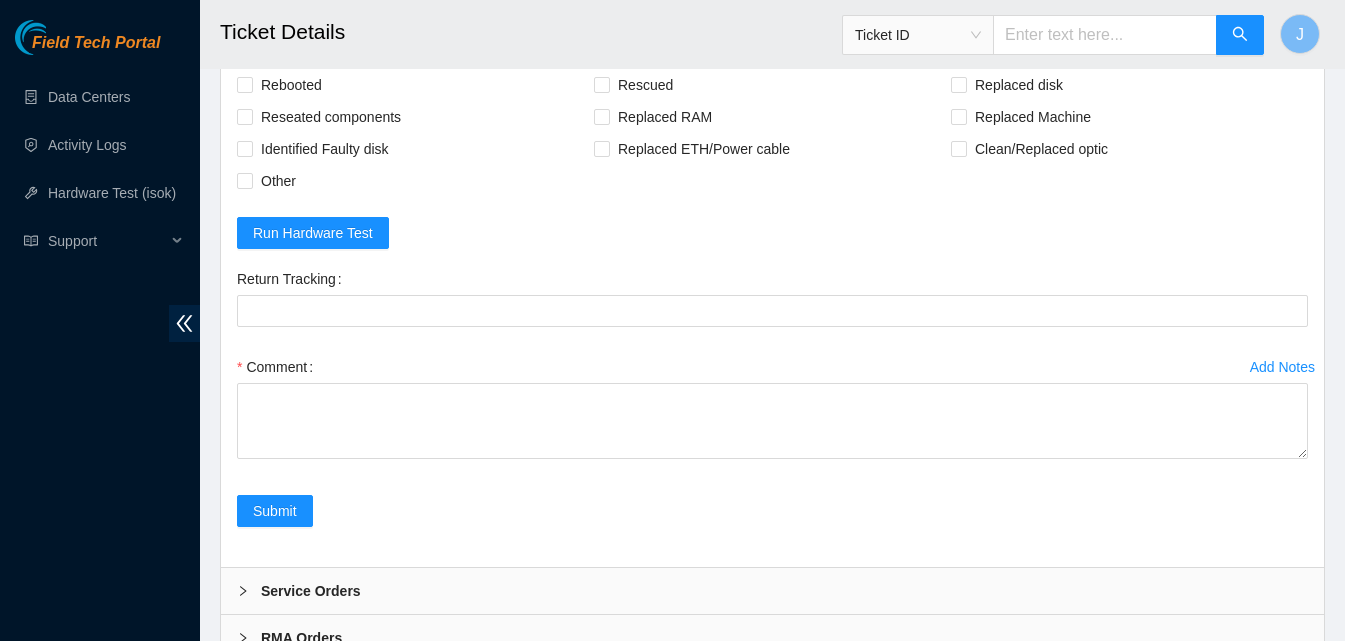 scroll, scrollTop: 1256, scrollLeft: 0, axis: vertical 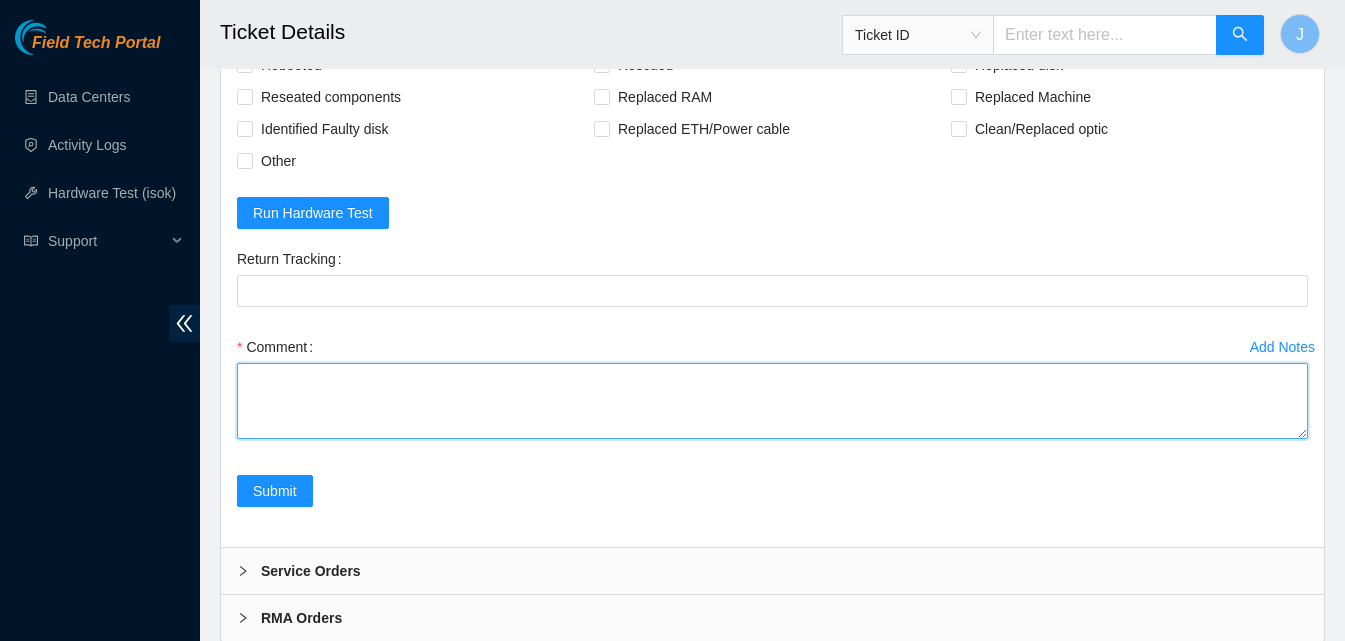 click on "Comment" at bounding box center (772, 401) 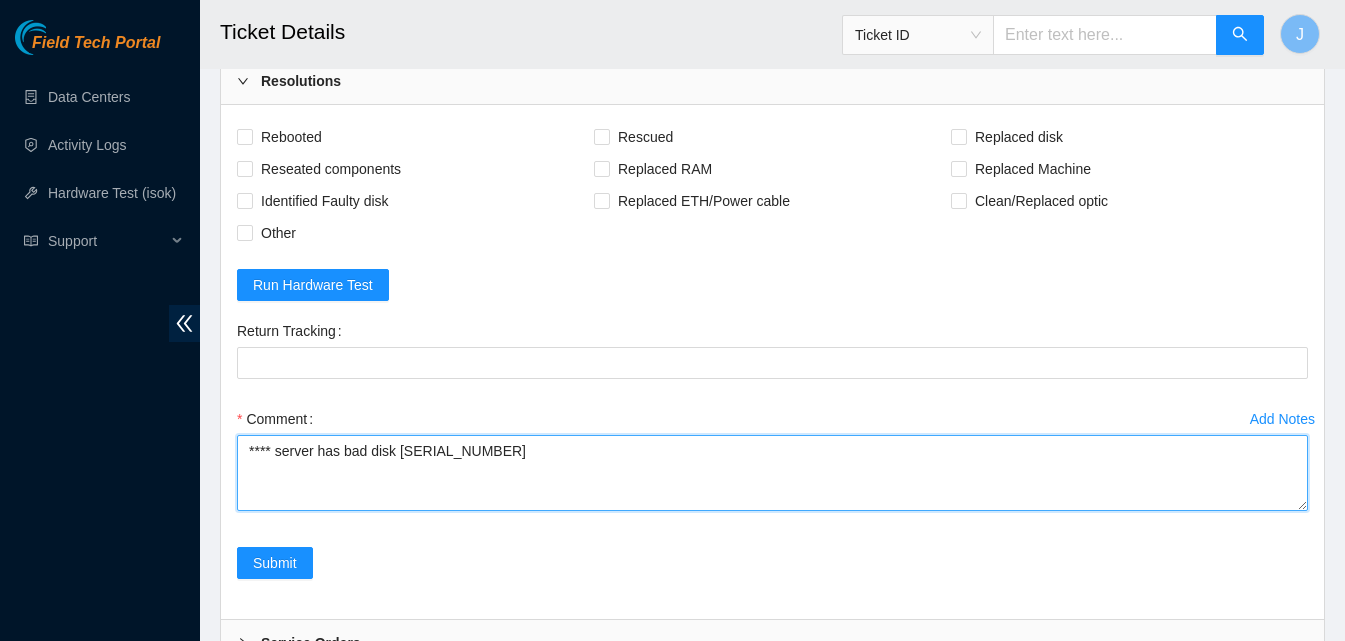 scroll, scrollTop: 1191, scrollLeft: 0, axis: vertical 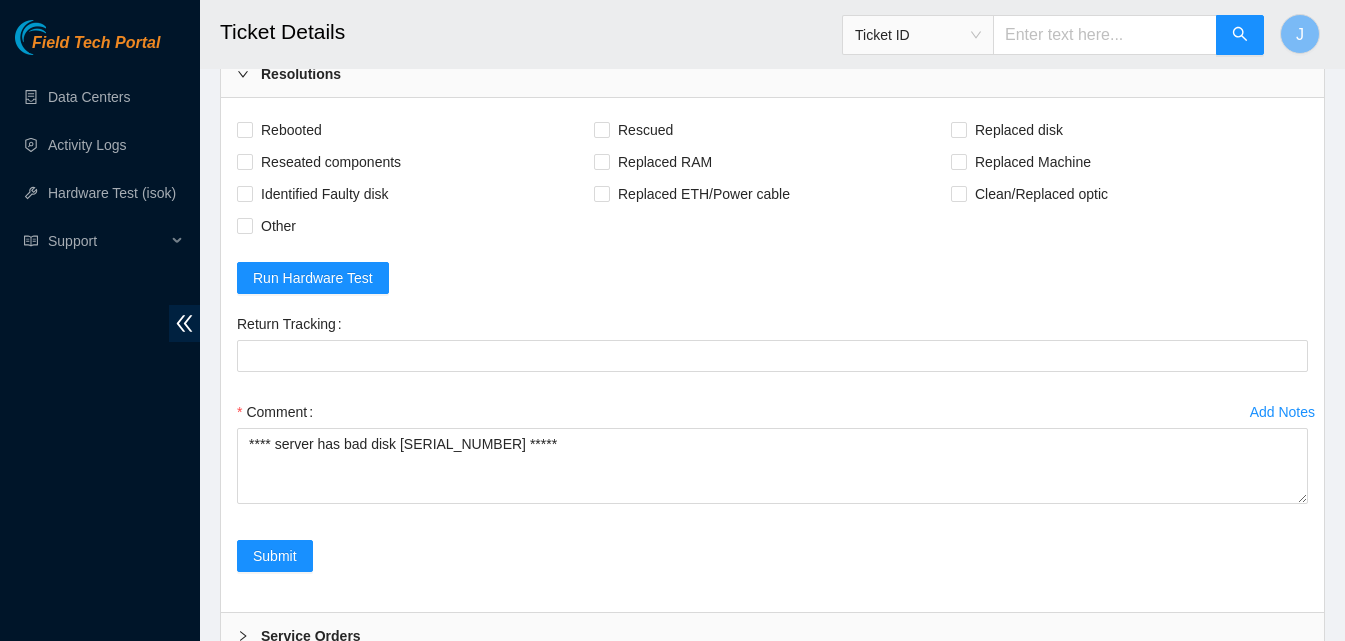 click on "Rebooted Rescued Replaced disk Reseated components Replaced RAM Replaced Machine Identified Faulty disk Replaced ETH/Power cable Clean/Replaced optic Other Run Hardware Test Return Tracking Add Notes    Comment **** server has bad disk 172017341F99 *****
Submit" at bounding box center (772, 355) 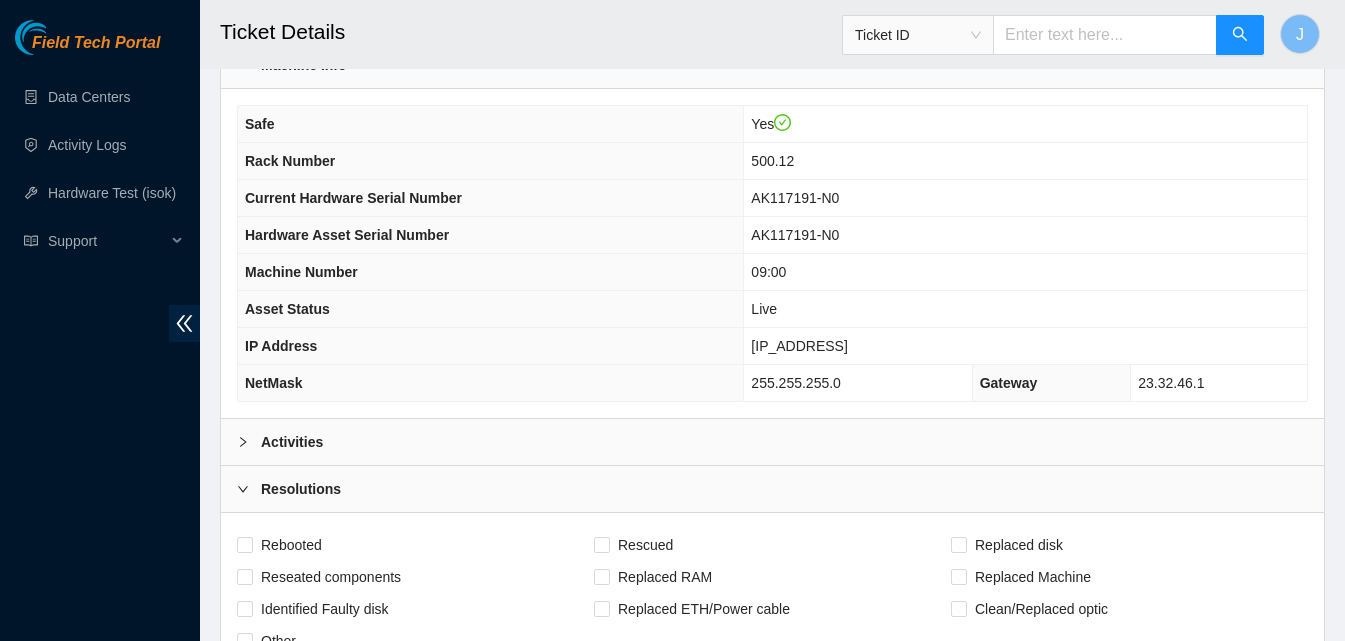 scroll, scrollTop: 740, scrollLeft: 0, axis: vertical 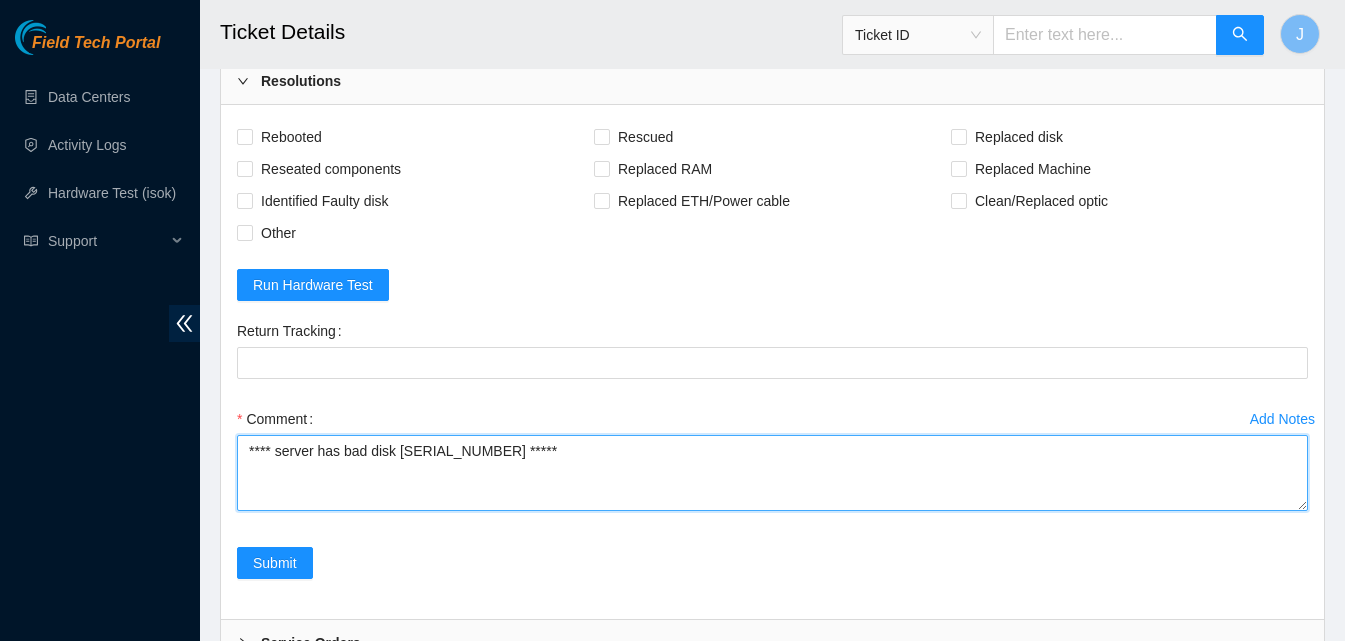 click on "**** server has bad disk 172017341F99 *****" at bounding box center (772, 473) 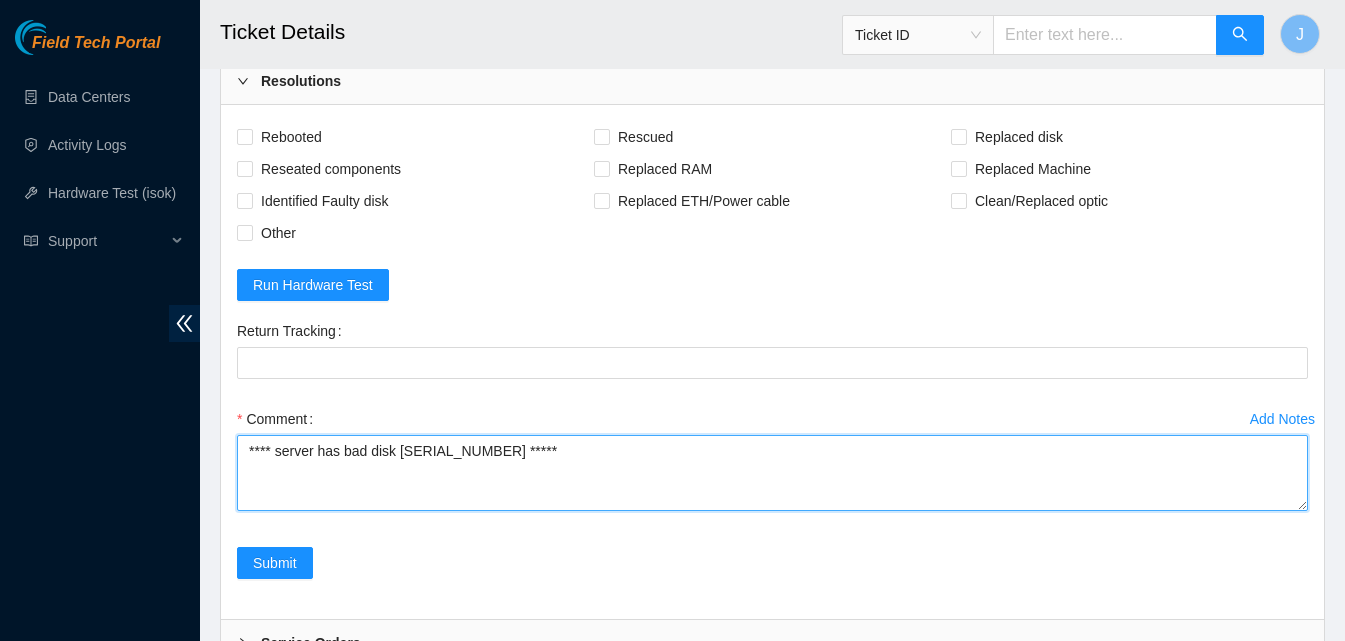 click on "**** server has bad disk 172017341F99 *****" at bounding box center (772, 473) 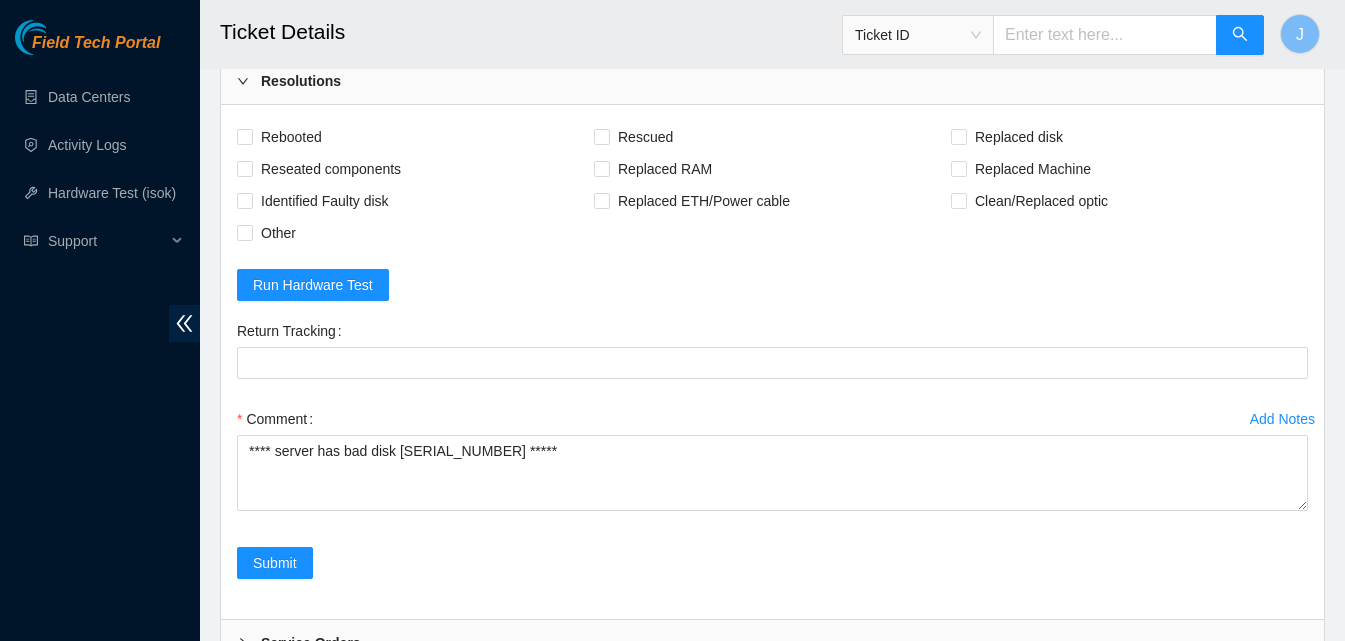 click on "Service Orders" at bounding box center [772, 643] 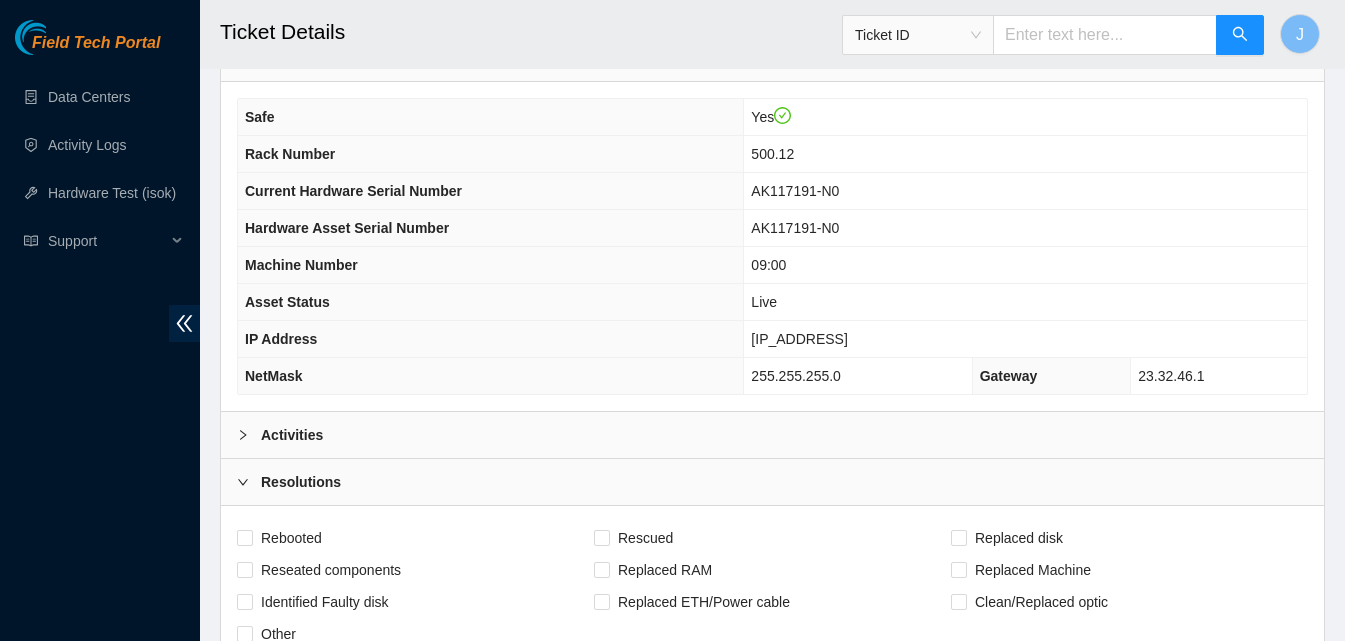 scroll, scrollTop: 777, scrollLeft: 0, axis: vertical 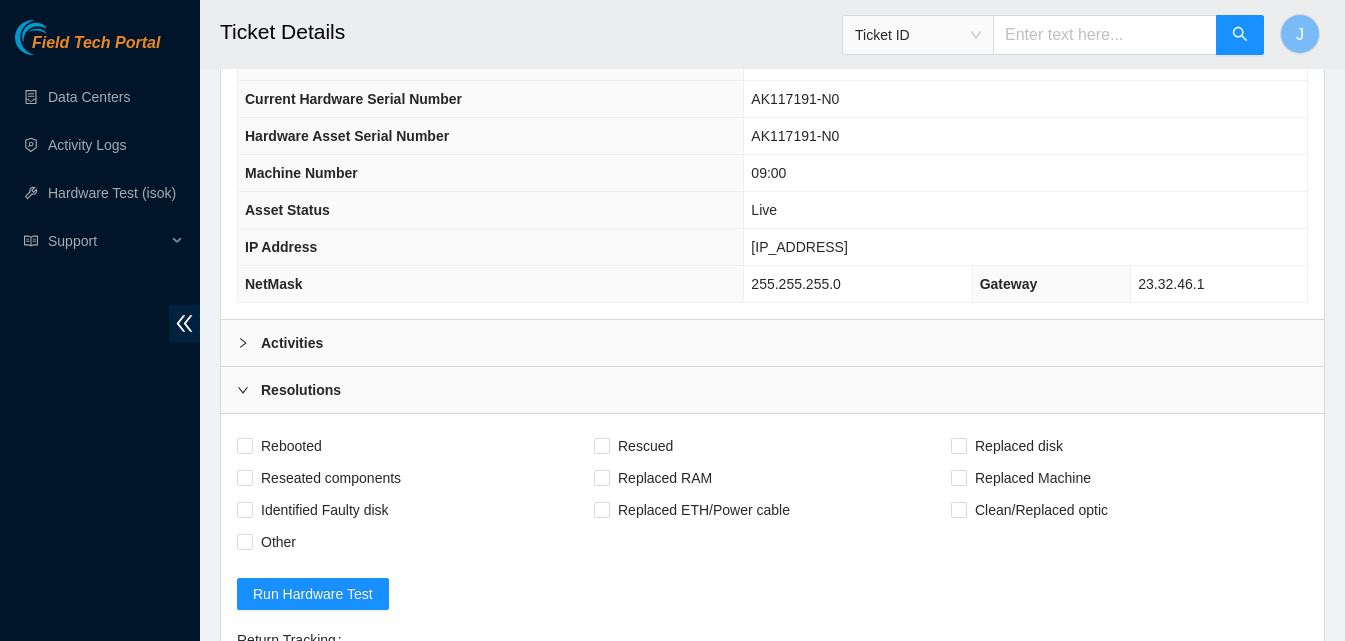 click on "Activities" at bounding box center (772, 343) 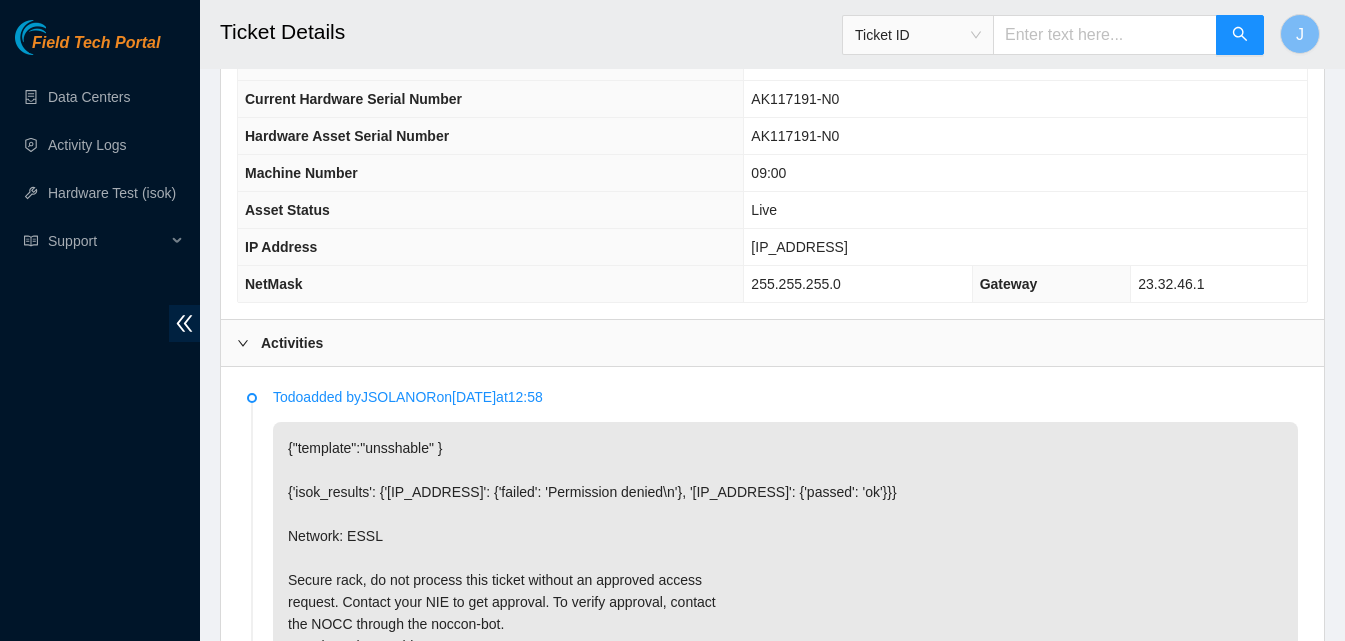 click on "Activities" at bounding box center (772, 343) 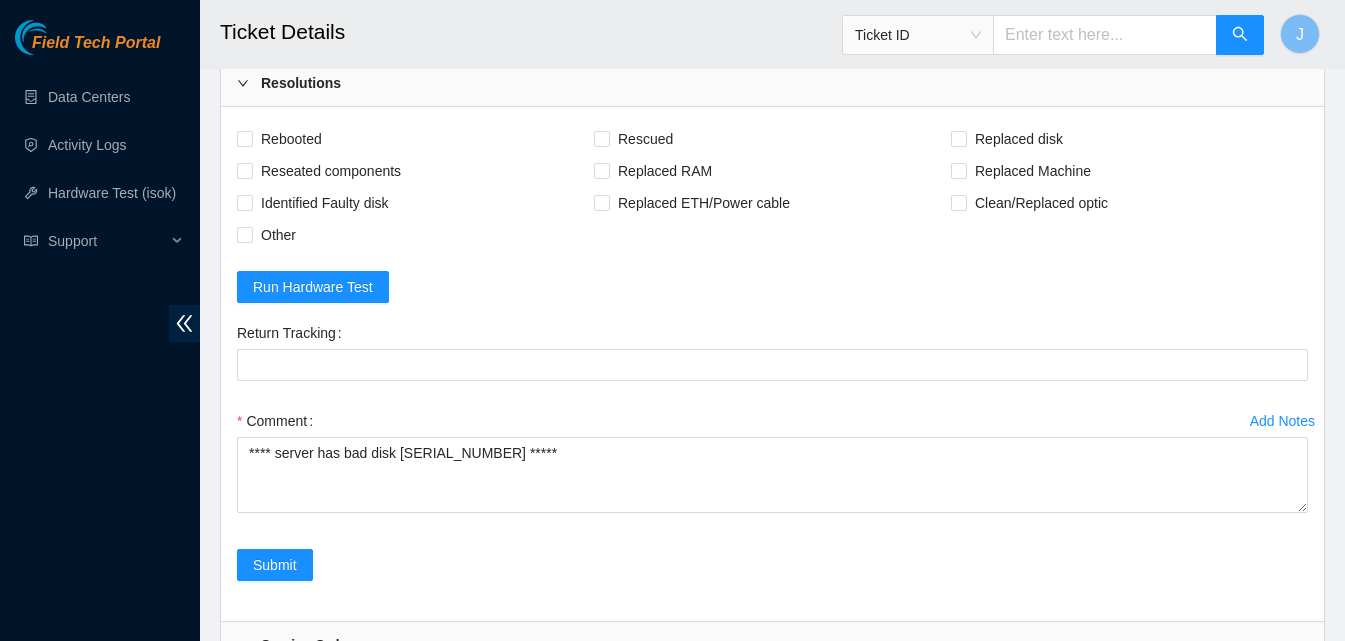 scroll, scrollTop: 1245, scrollLeft: 0, axis: vertical 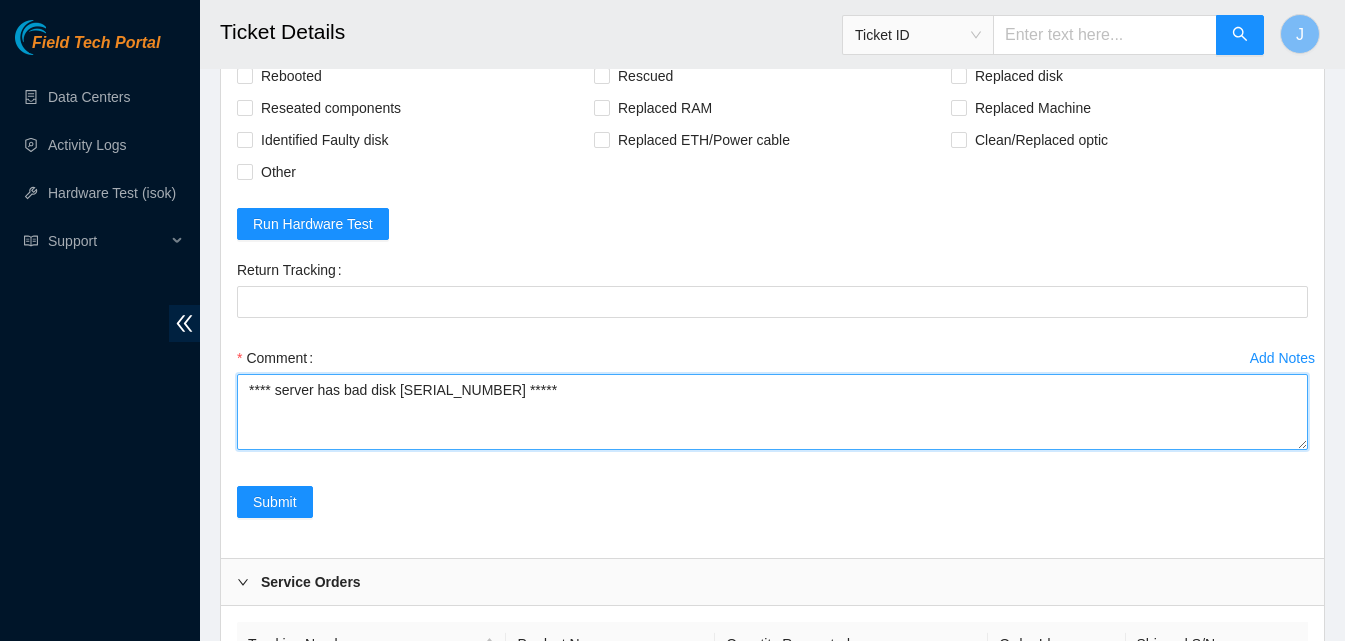 click on "**** server has bad disk 172017341F99 *****" at bounding box center (772, 412) 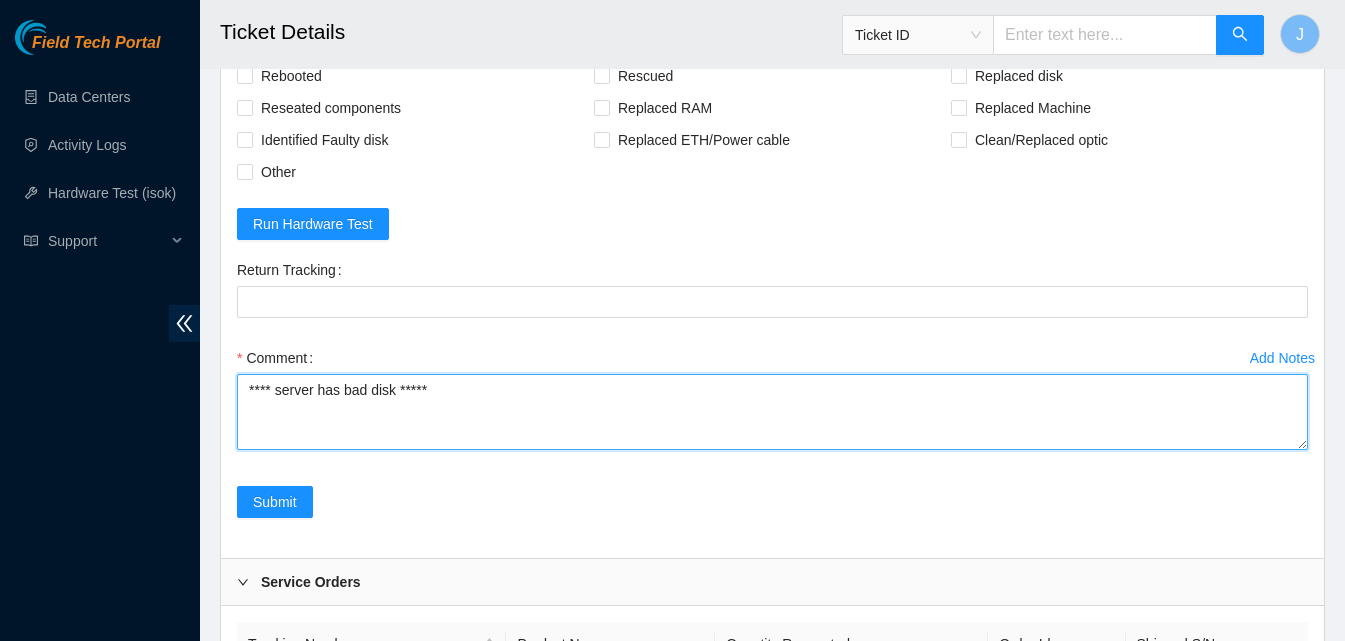 paste on "172017341FE7" 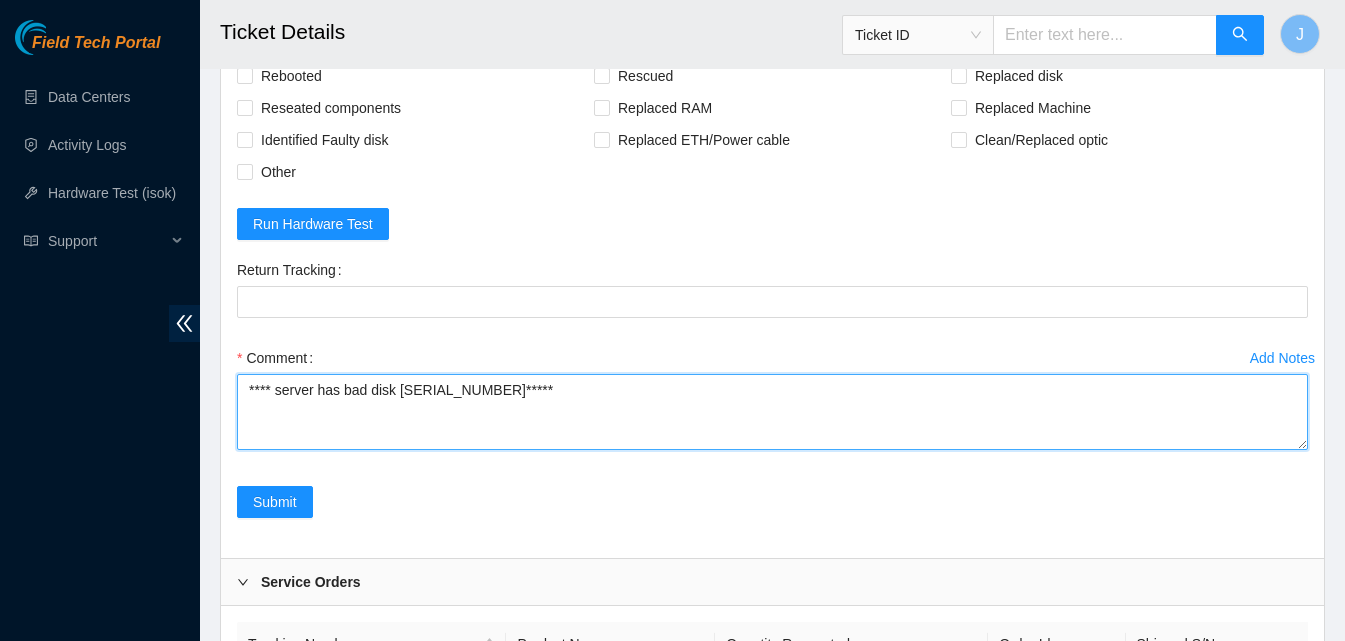 click on "**** server has bad disk 172017341FE7*****" at bounding box center [772, 412] 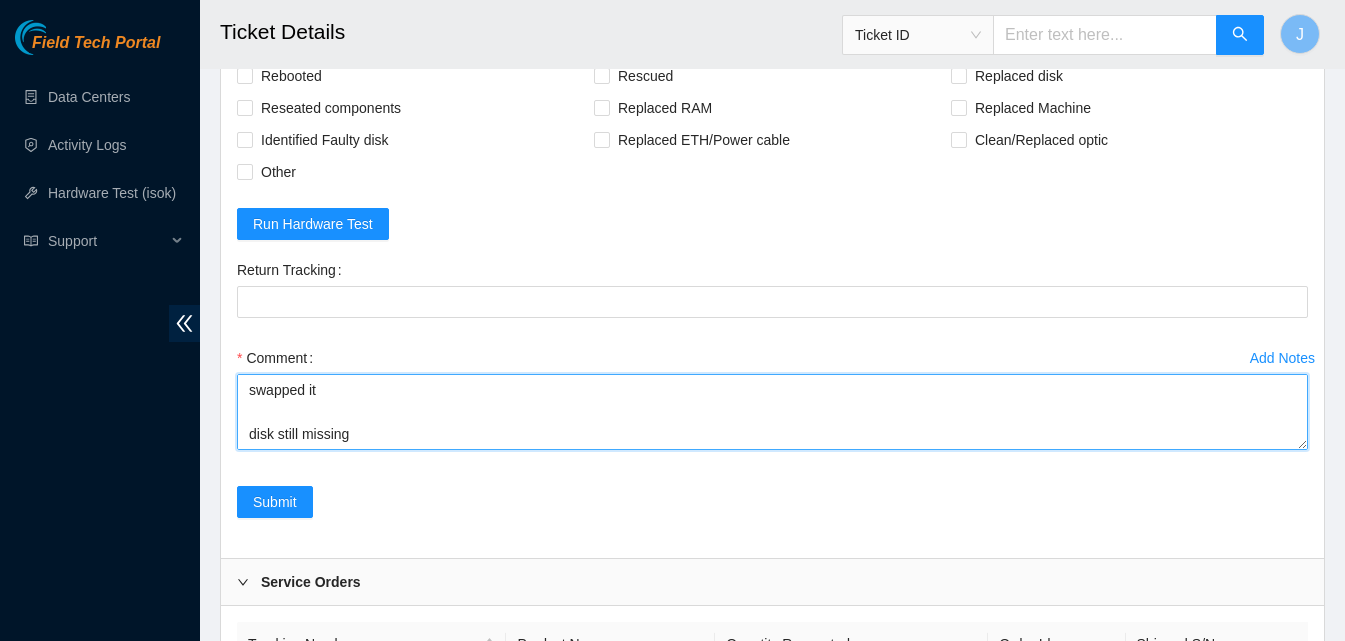 scroll, scrollTop: 126, scrollLeft: 0, axis: vertical 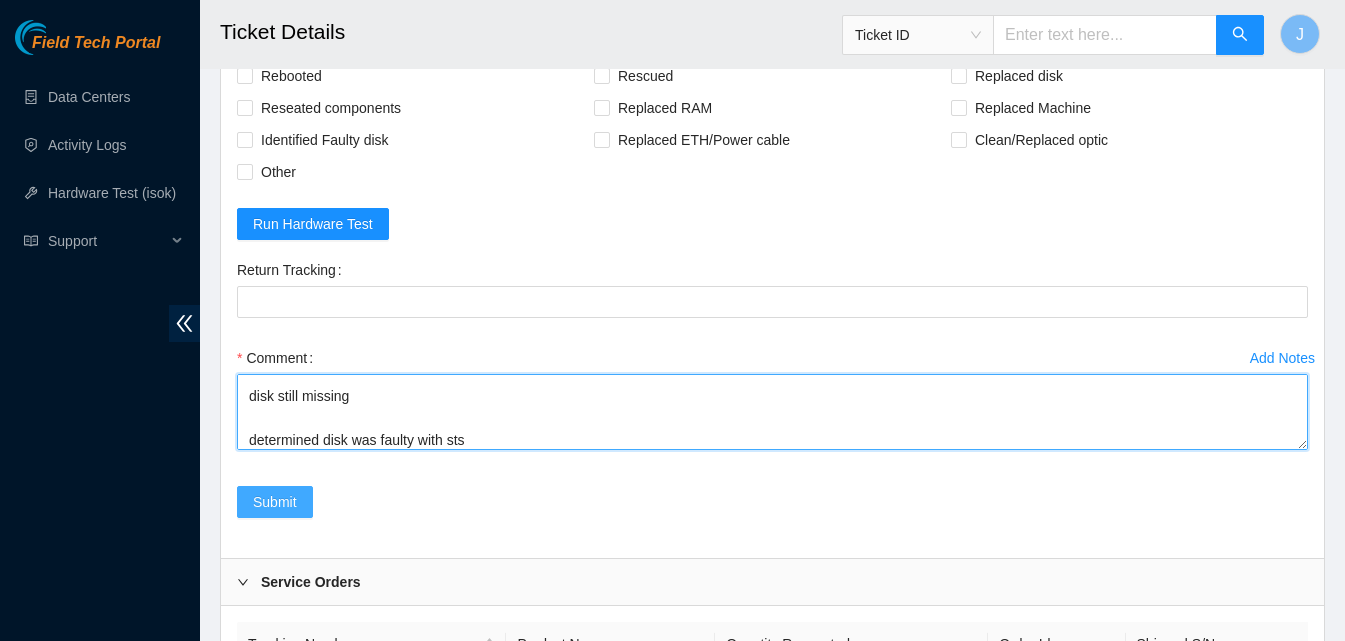 type on "**** server has bad disk 172017341FE7*****
disk is missing
swapped it
disk still missing
determined disk was faulty with sts" 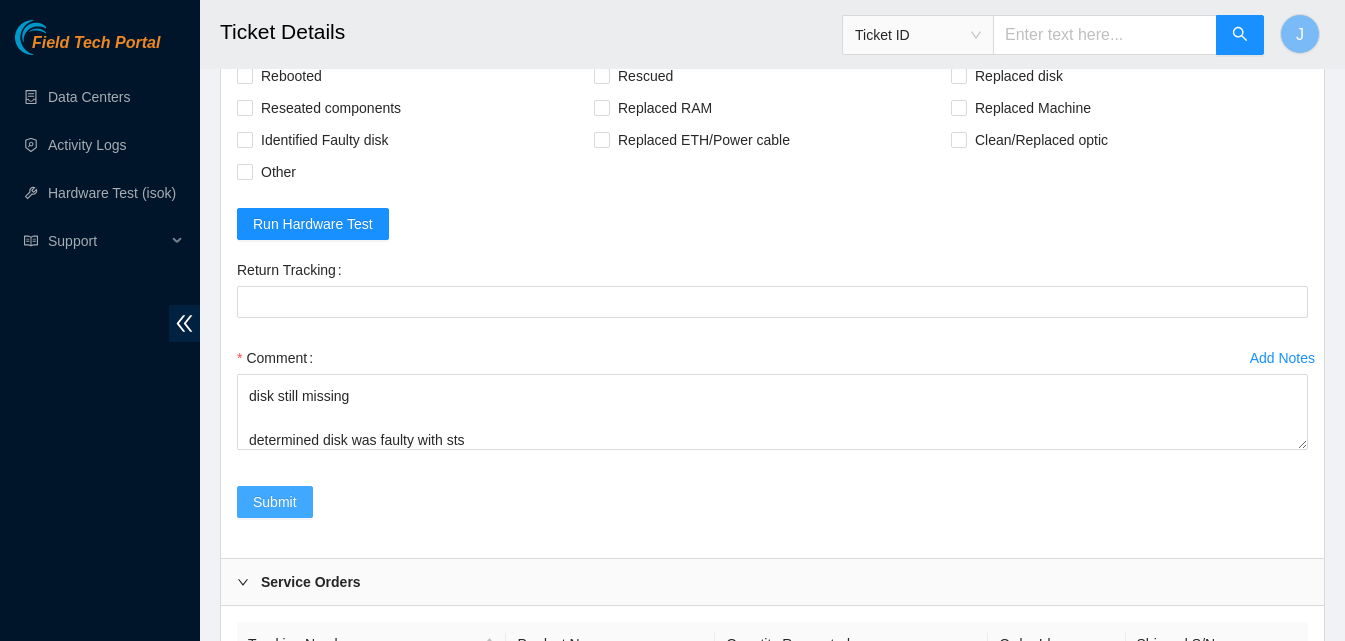 click on "Submit" at bounding box center (275, 502) 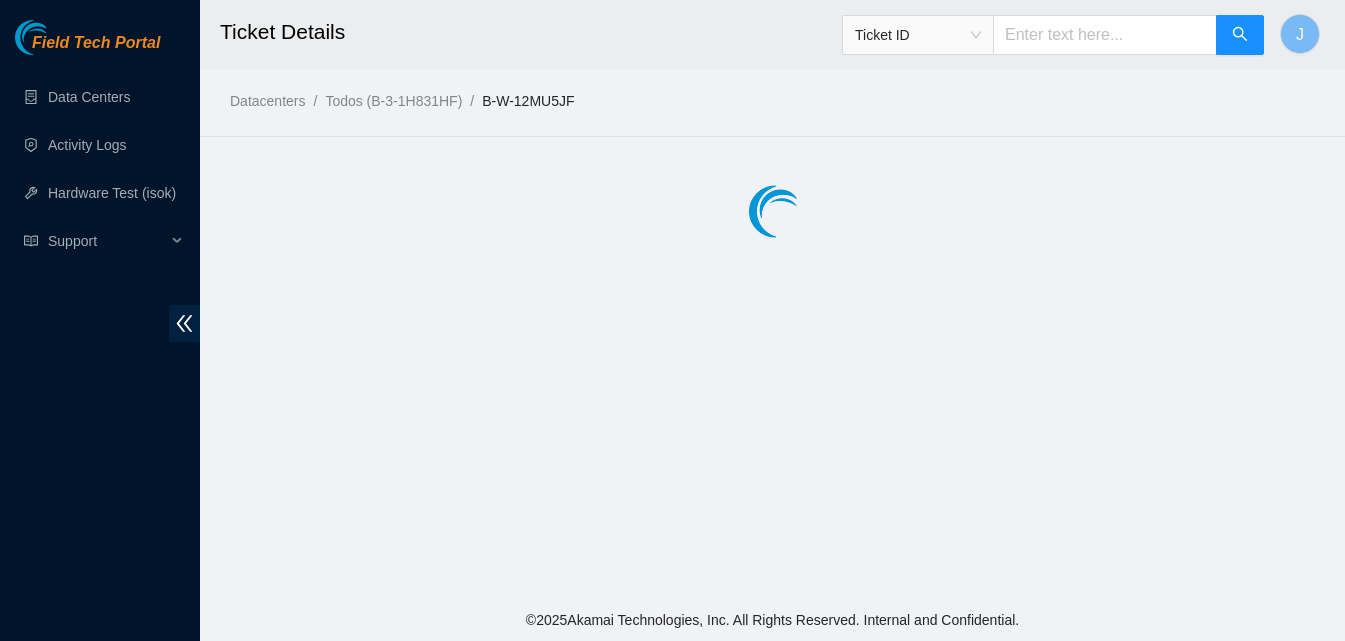 scroll, scrollTop: 0, scrollLeft: 0, axis: both 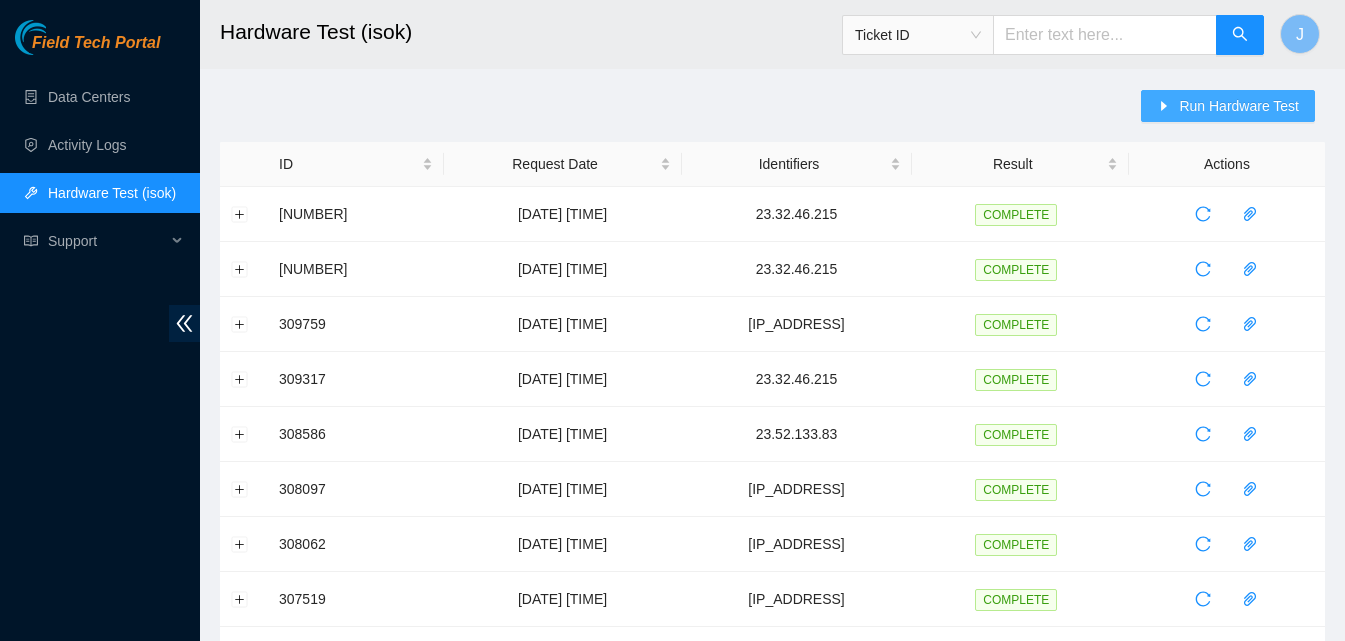 click on "Run Hardware Test" at bounding box center (1239, 106) 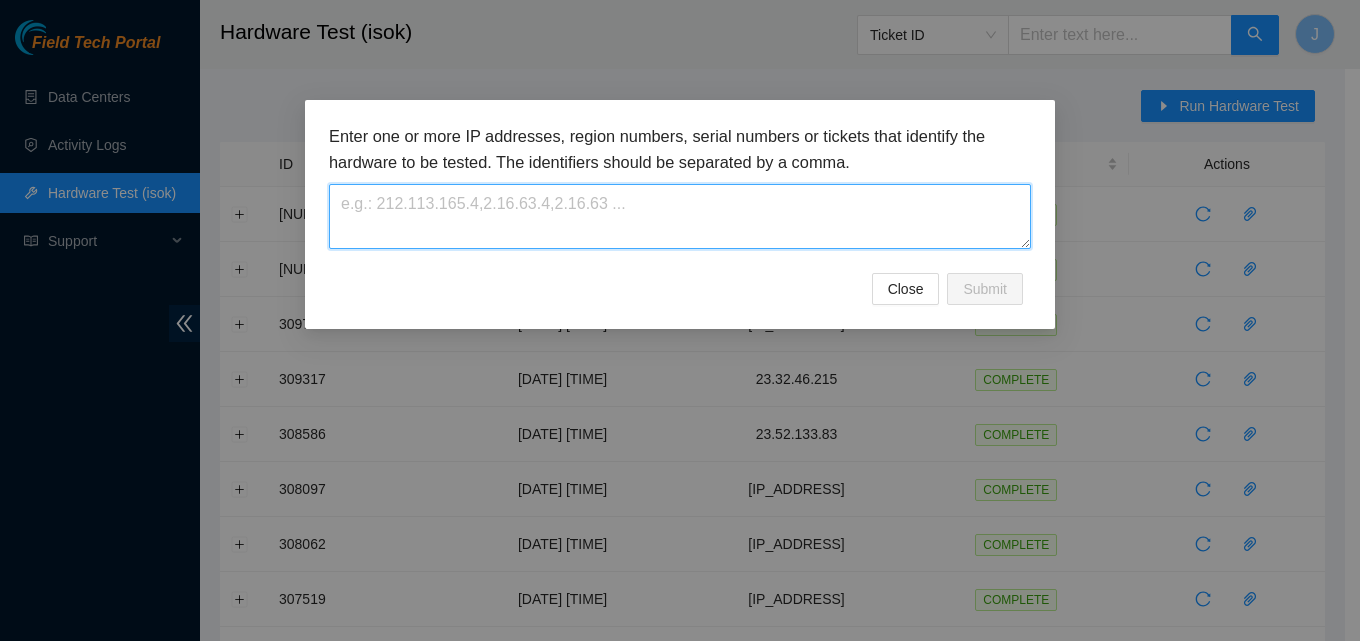 click at bounding box center (680, 216) 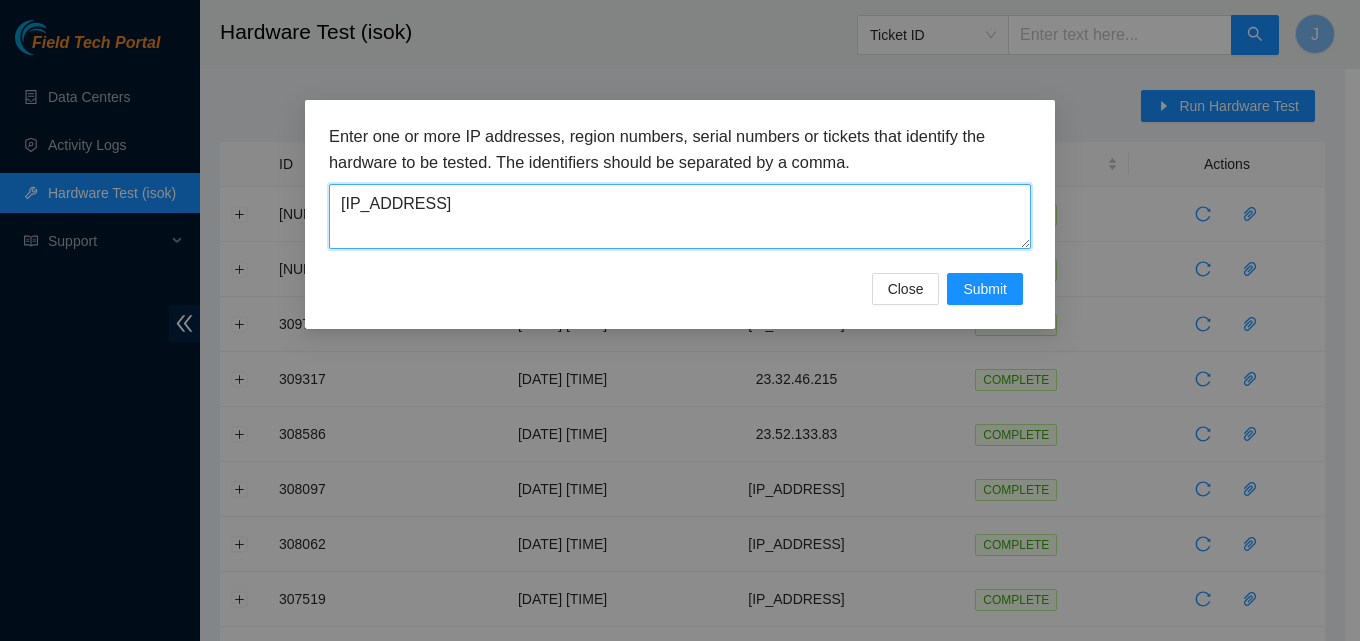 type on "23.32.46.108" 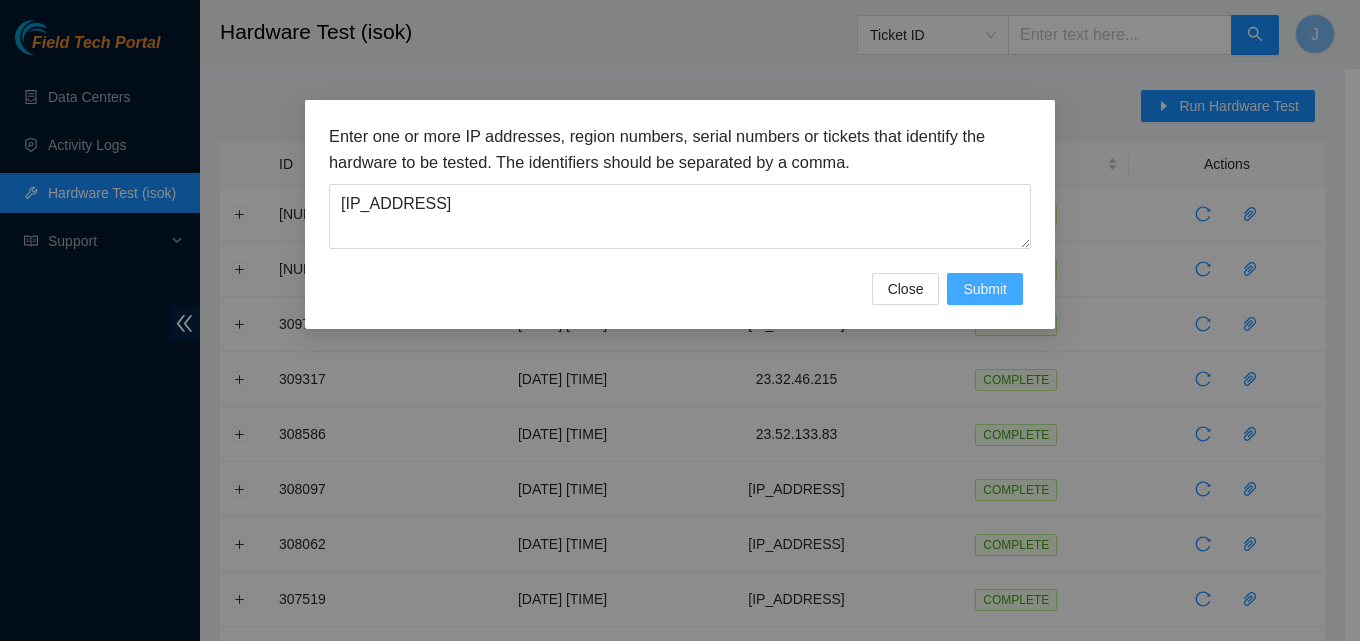 click on "Submit" at bounding box center [985, 289] 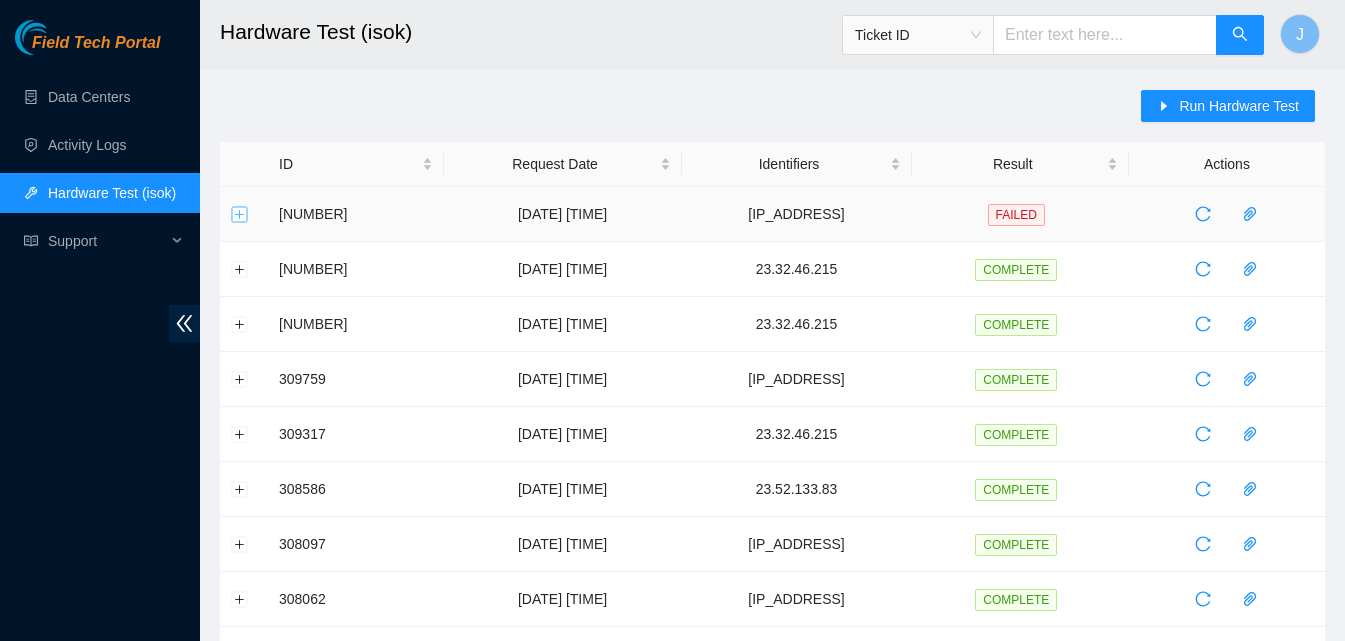 click at bounding box center (240, 214) 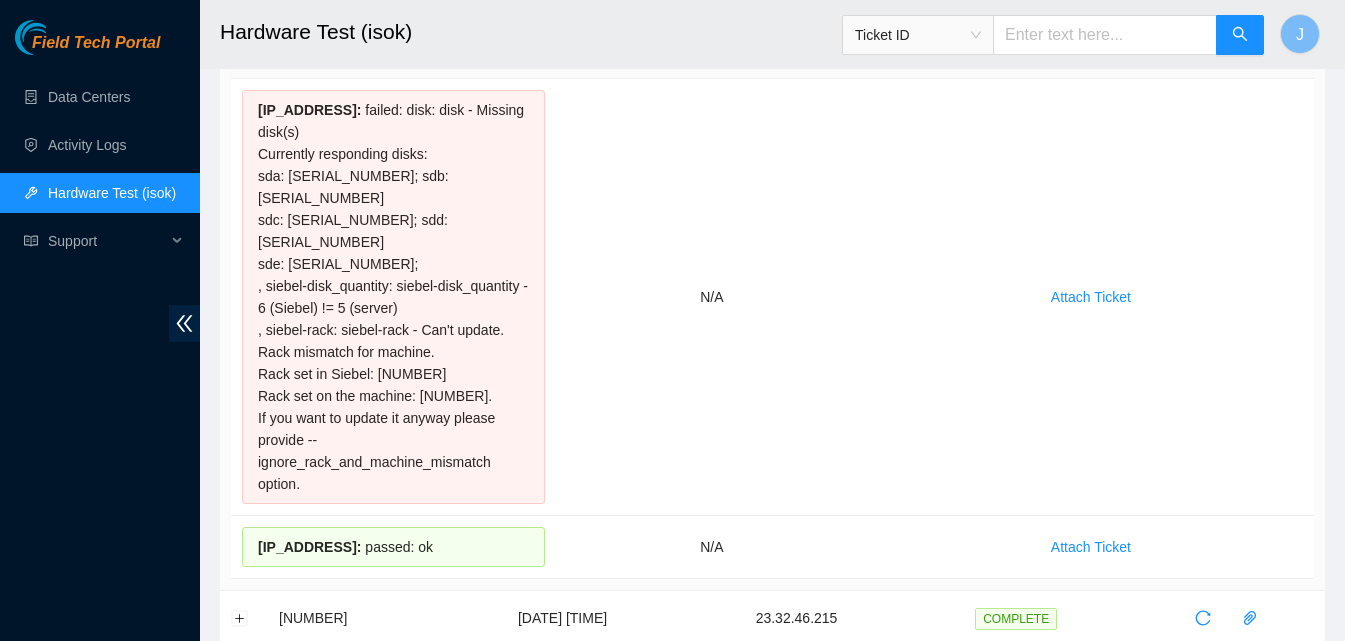 scroll, scrollTop: 224, scrollLeft: 0, axis: vertical 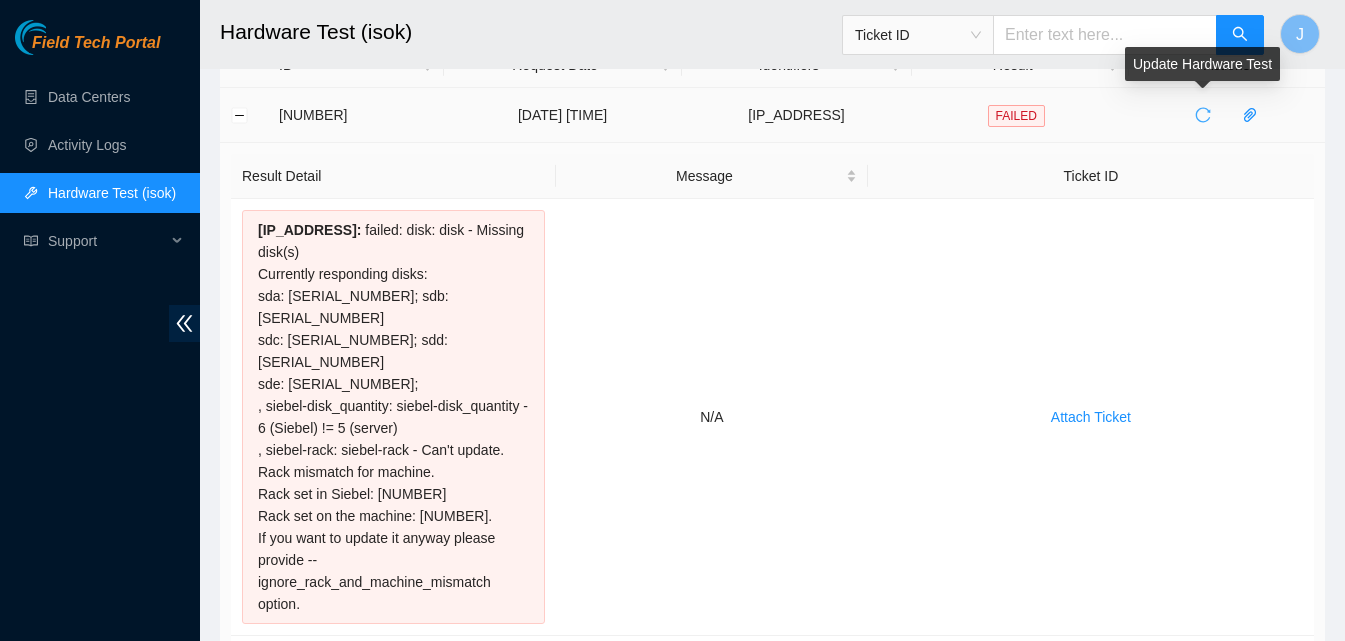 click 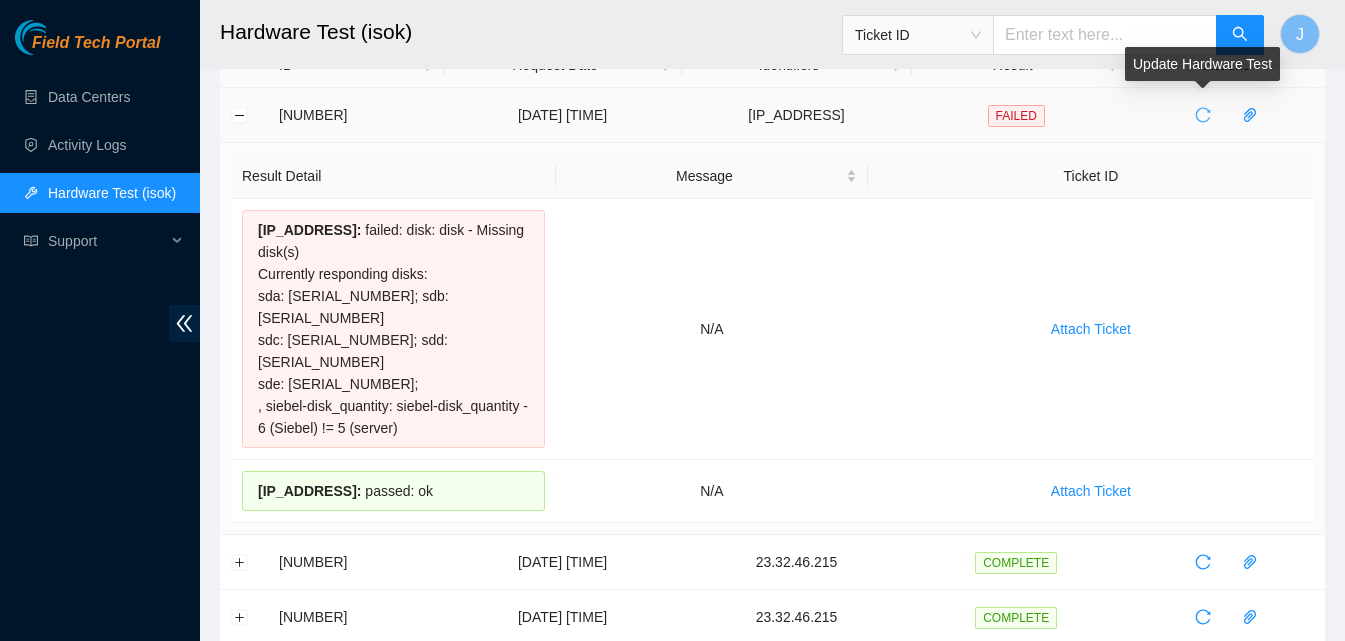 click at bounding box center [1203, 115] 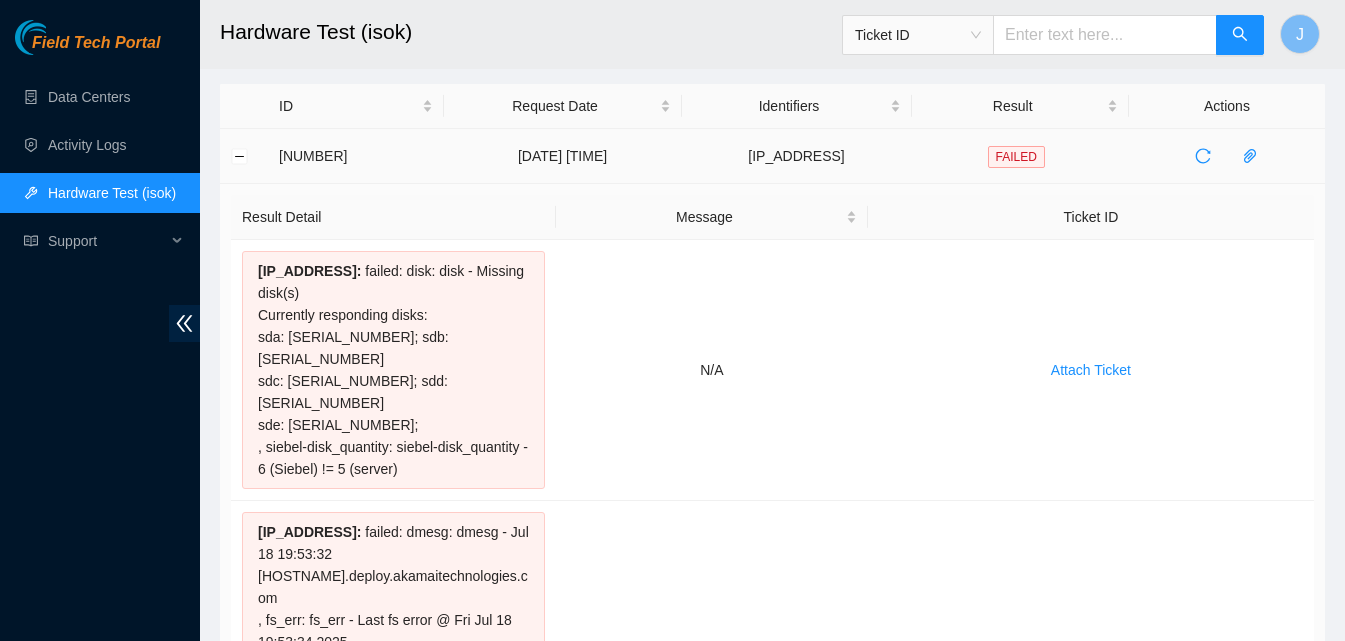 scroll, scrollTop: 41, scrollLeft: 0, axis: vertical 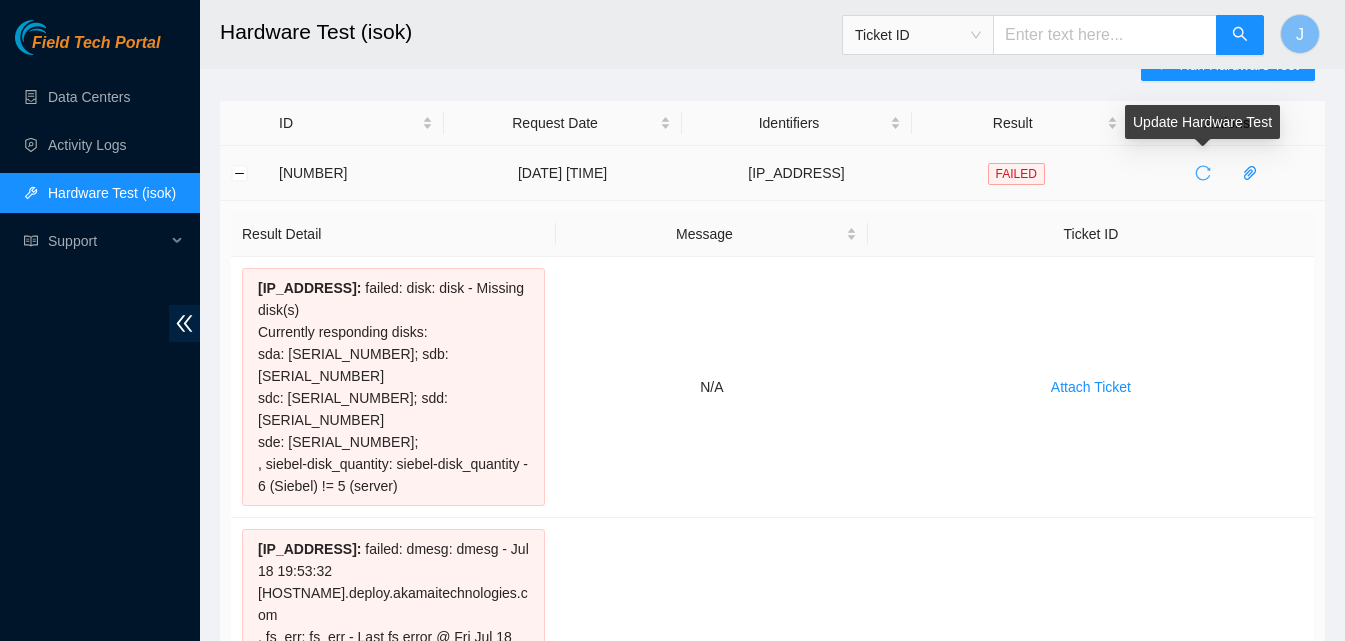 click 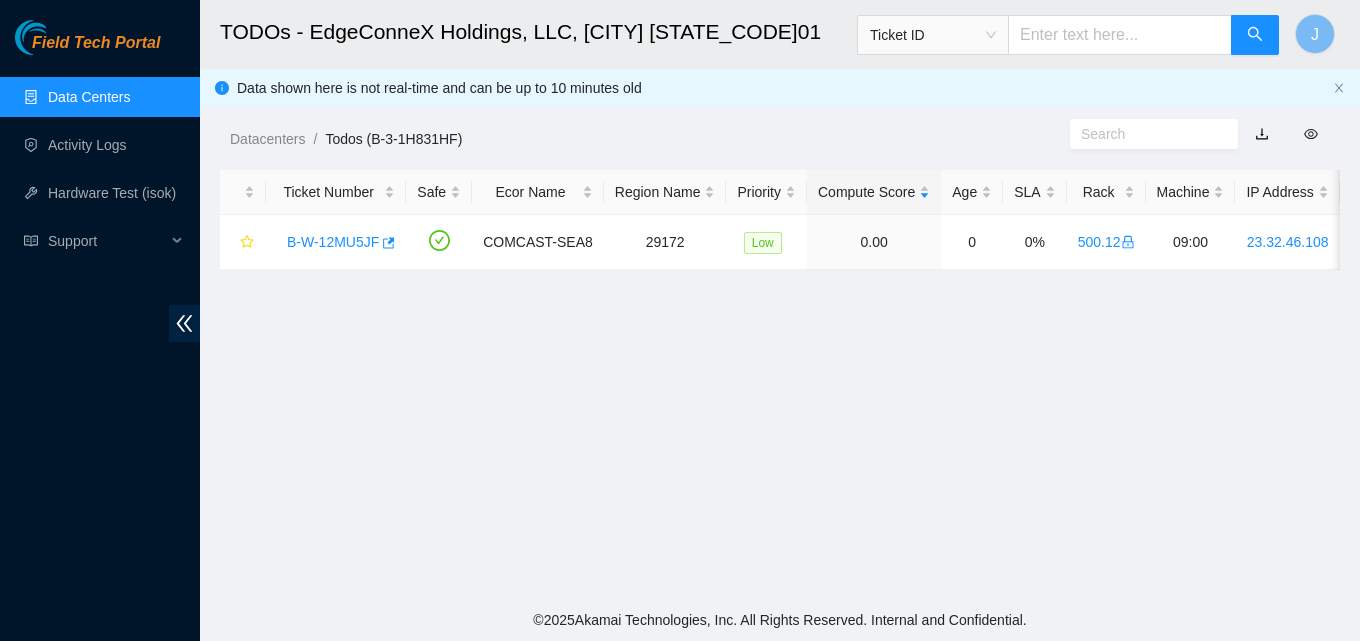 scroll, scrollTop: 0, scrollLeft: 0, axis: both 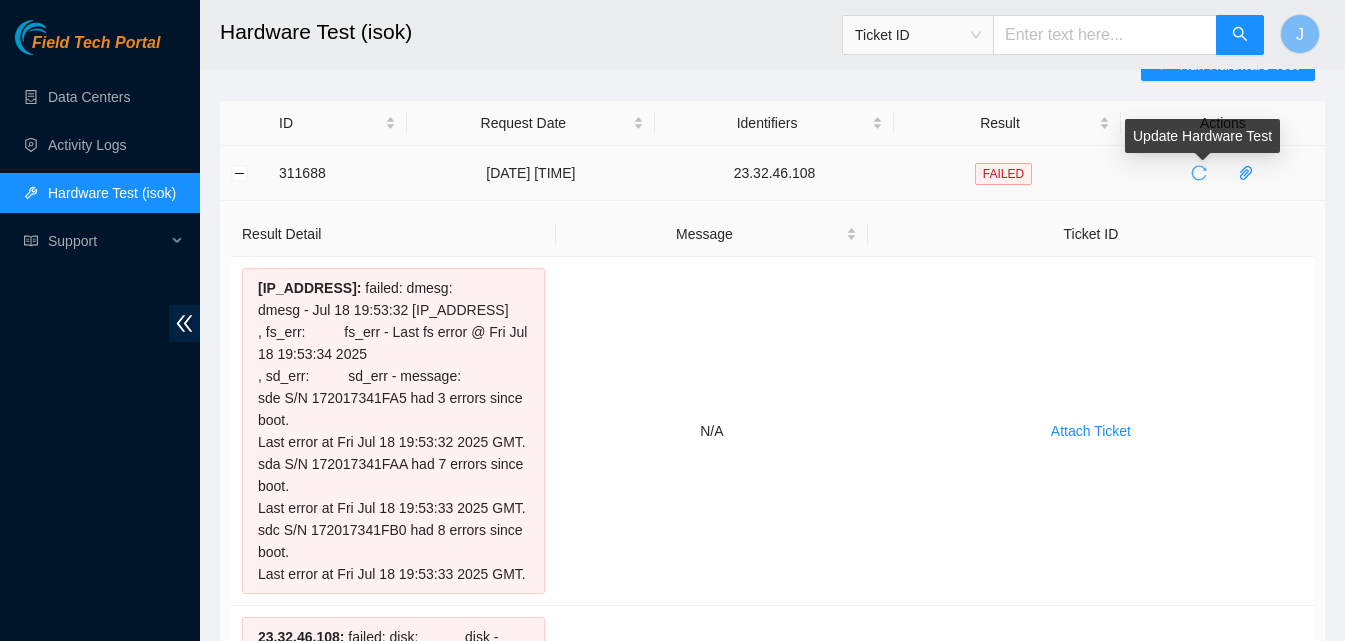 click 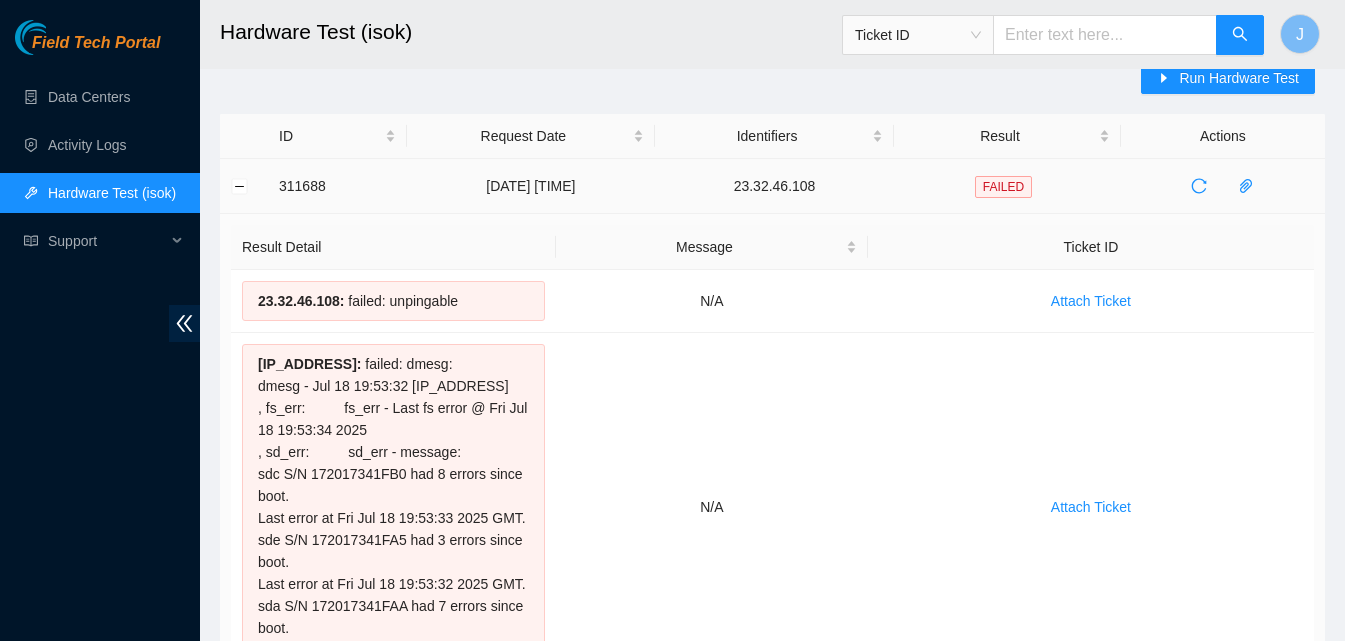 scroll, scrollTop: 0, scrollLeft: 0, axis: both 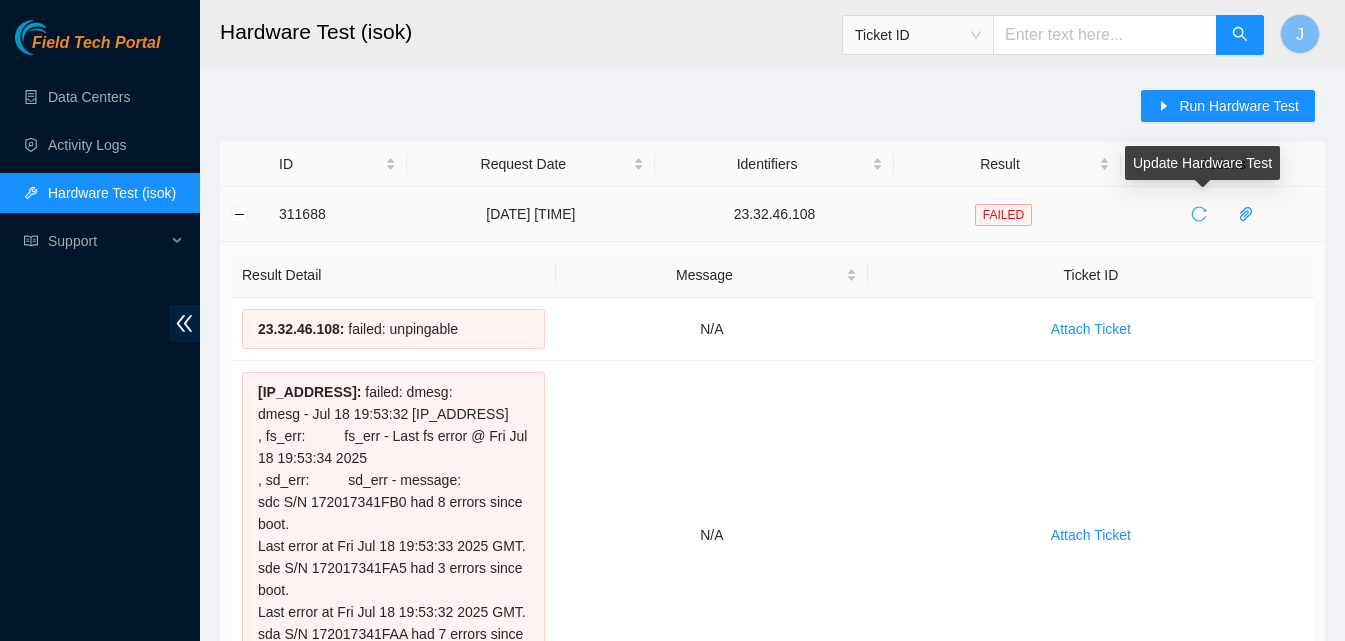 click 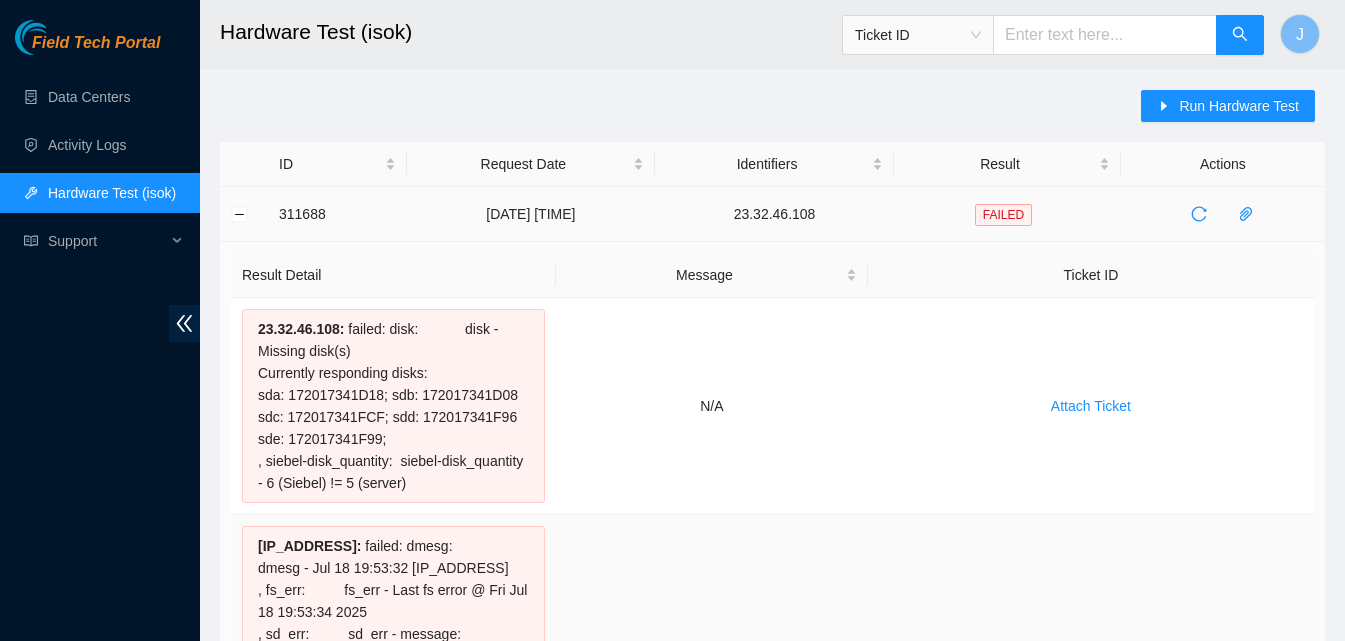 click on "Attach Ticket" at bounding box center (1091, 689) 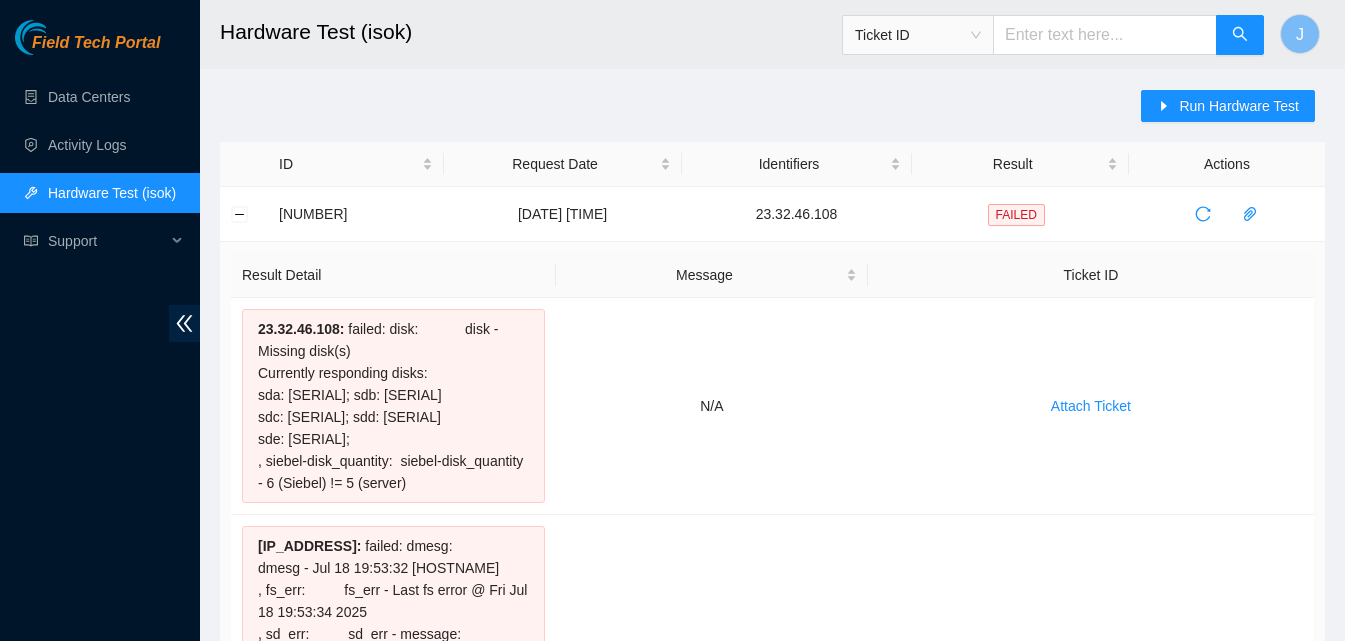 scroll, scrollTop: 0, scrollLeft: 0, axis: both 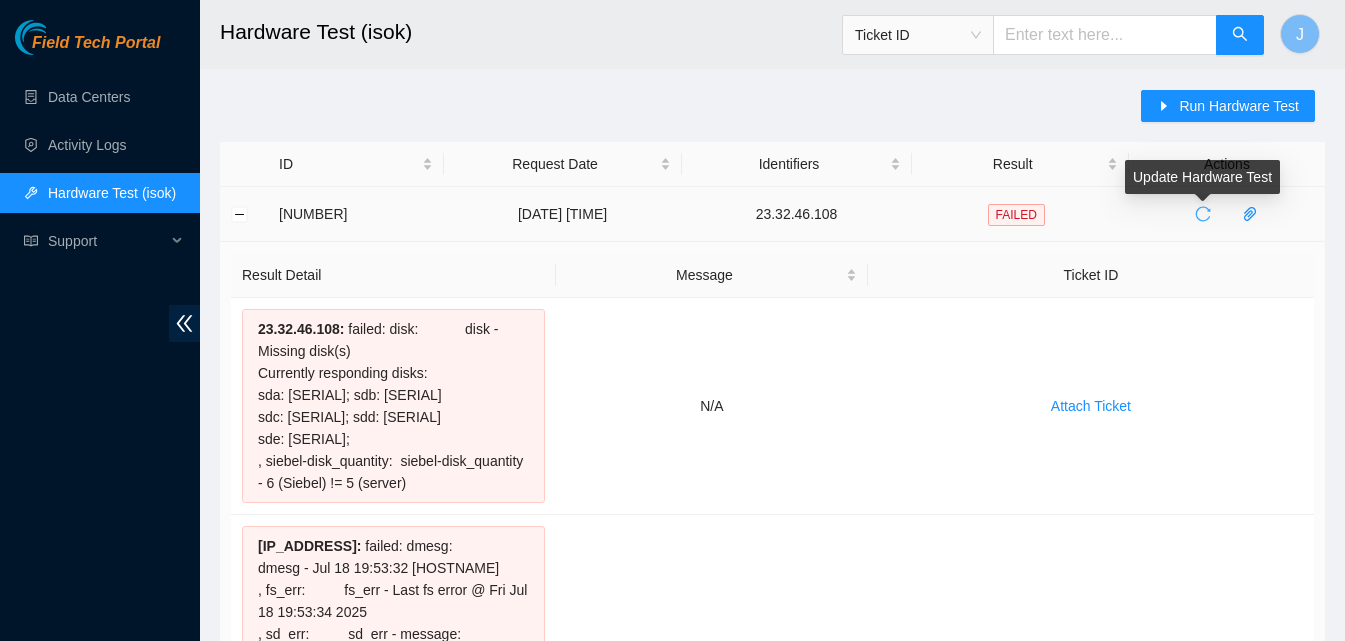 click 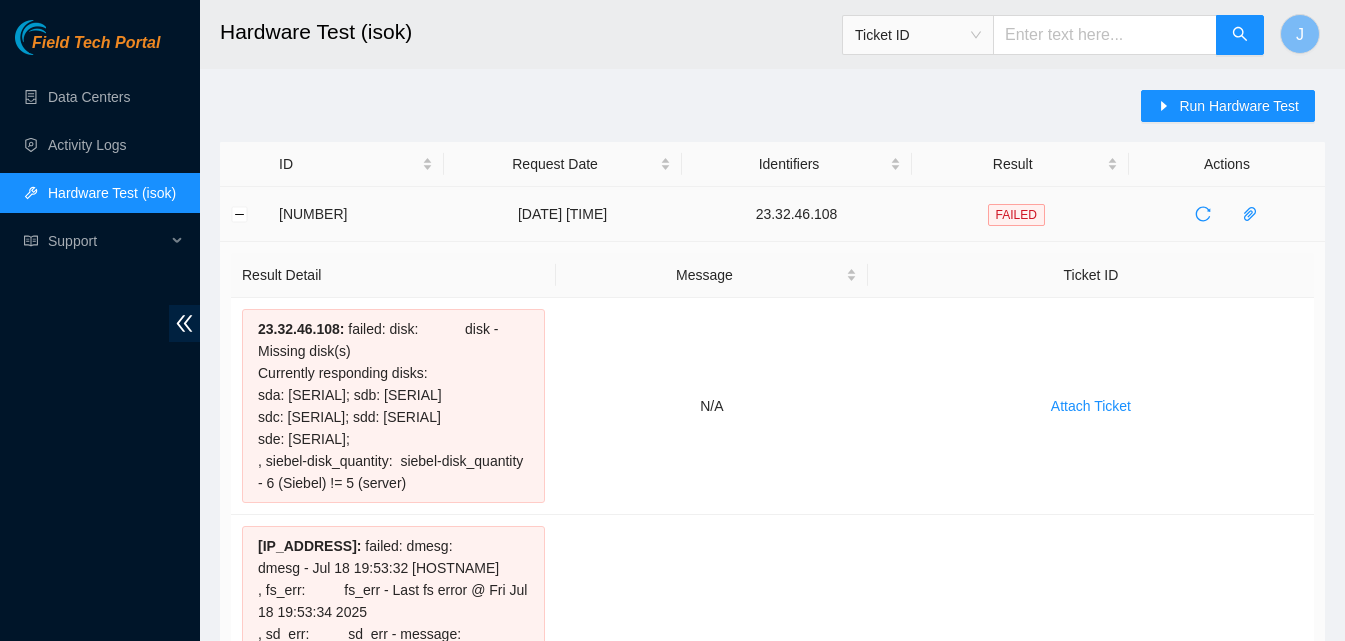 click on "Field Tech Portal Data Centers Activity Logs Hardware Test (isok) Support" at bounding box center (100, 330) 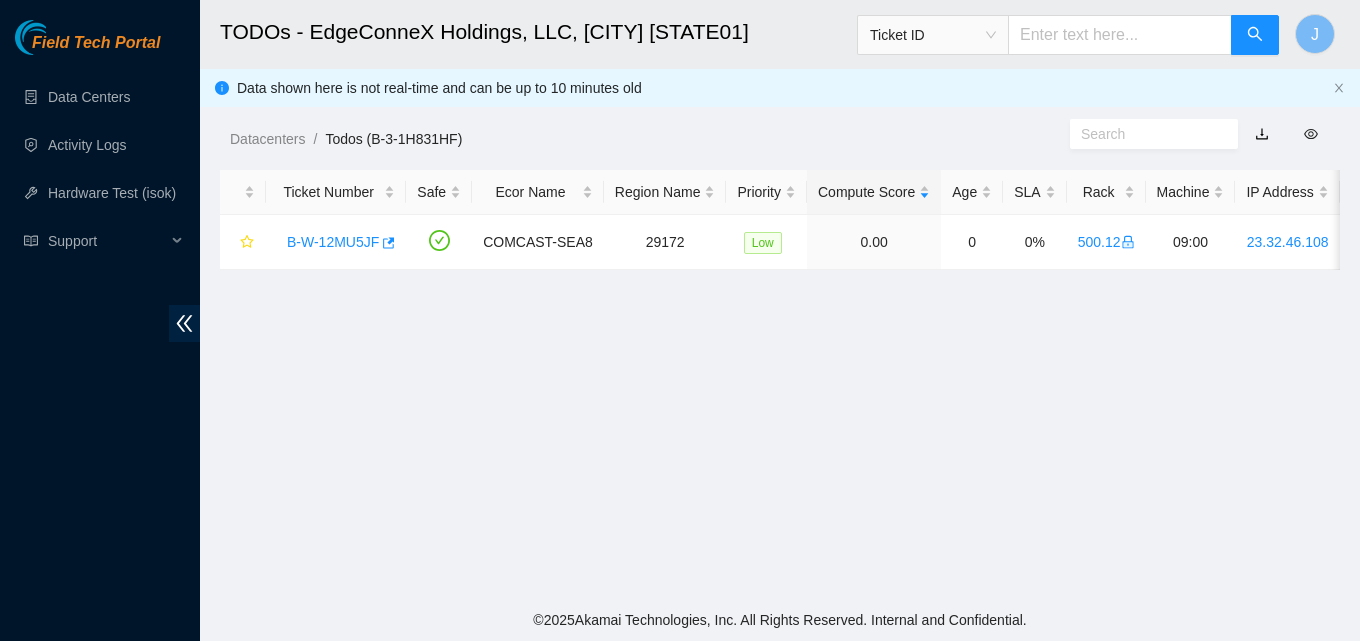 scroll, scrollTop: 0, scrollLeft: 0, axis: both 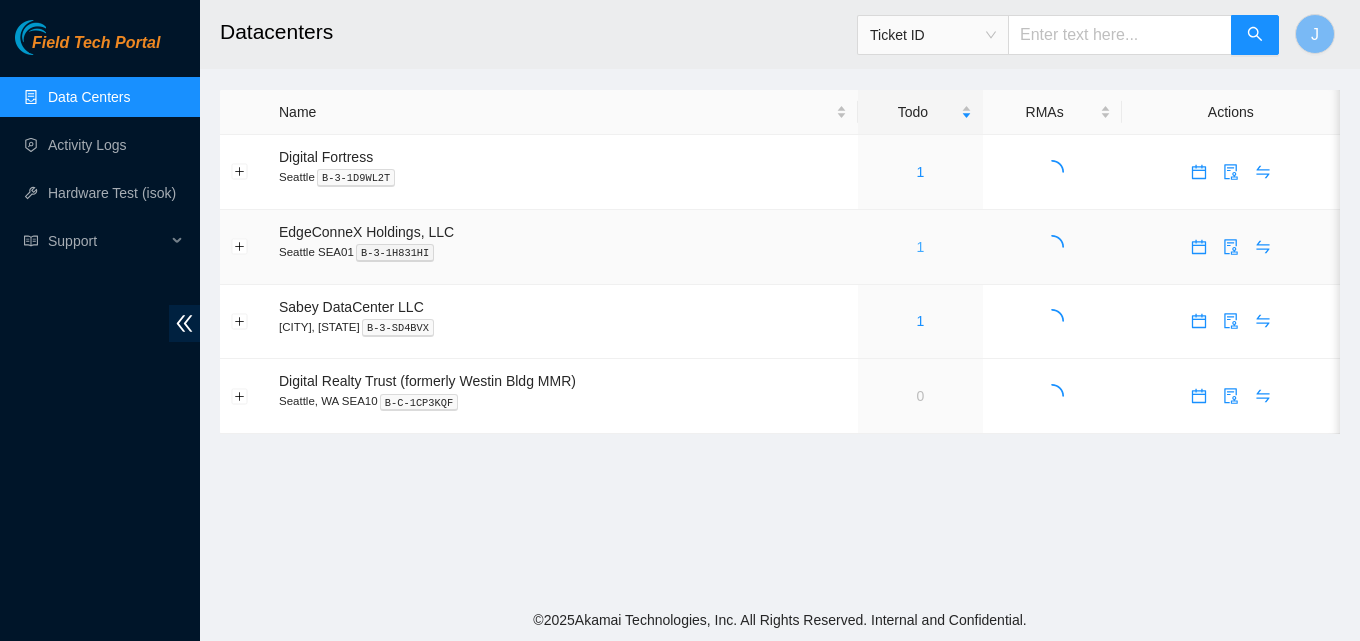 click on "1" at bounding box center (920, 247) 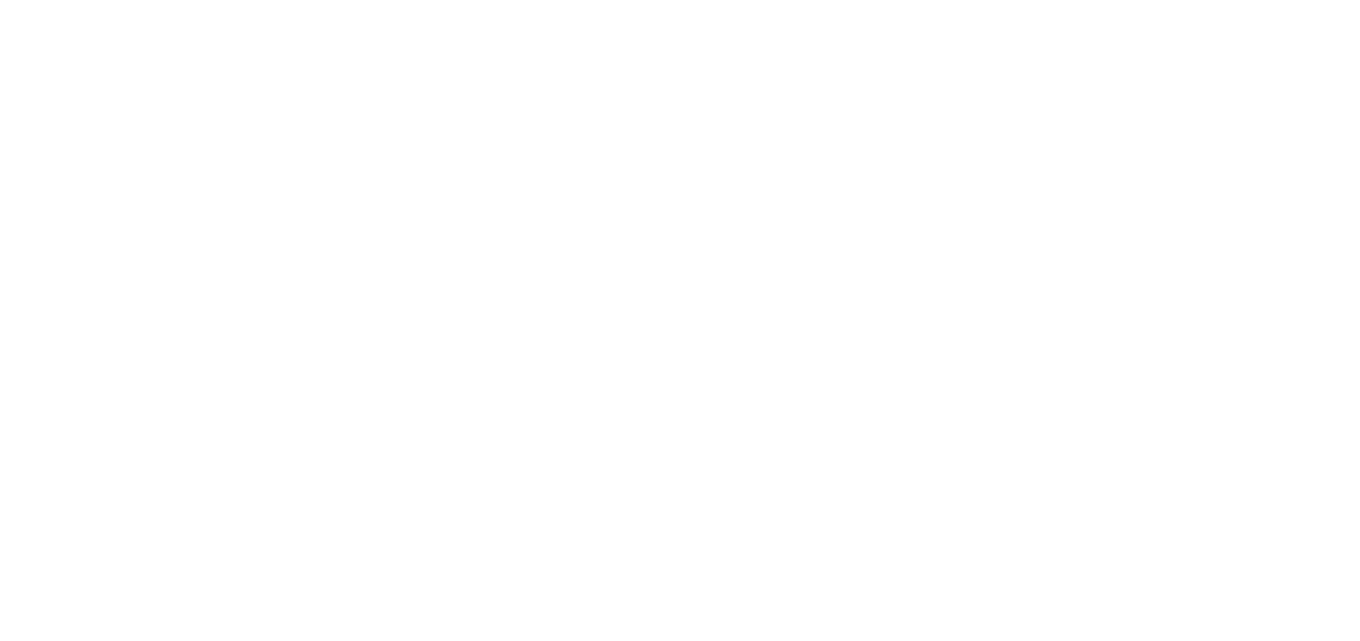 scroll, scrollTop: 0, scrollLeft: 0, axis: both 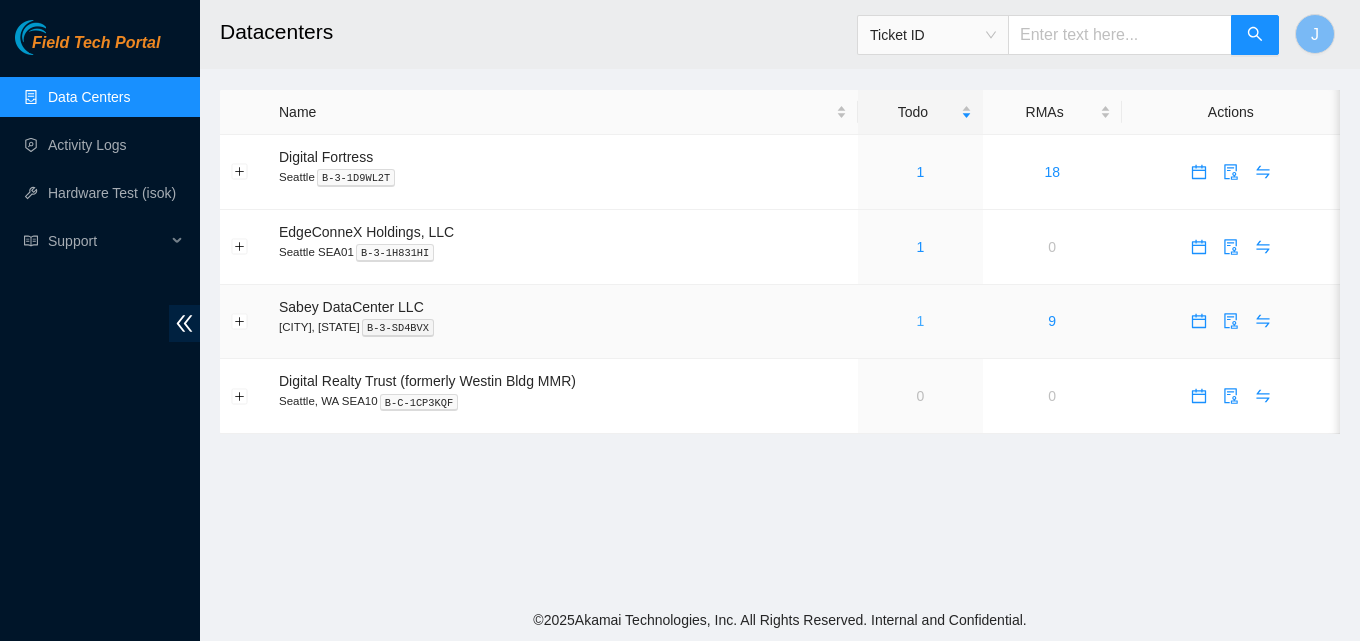 click on "1" at bounding box center (920, 321) 